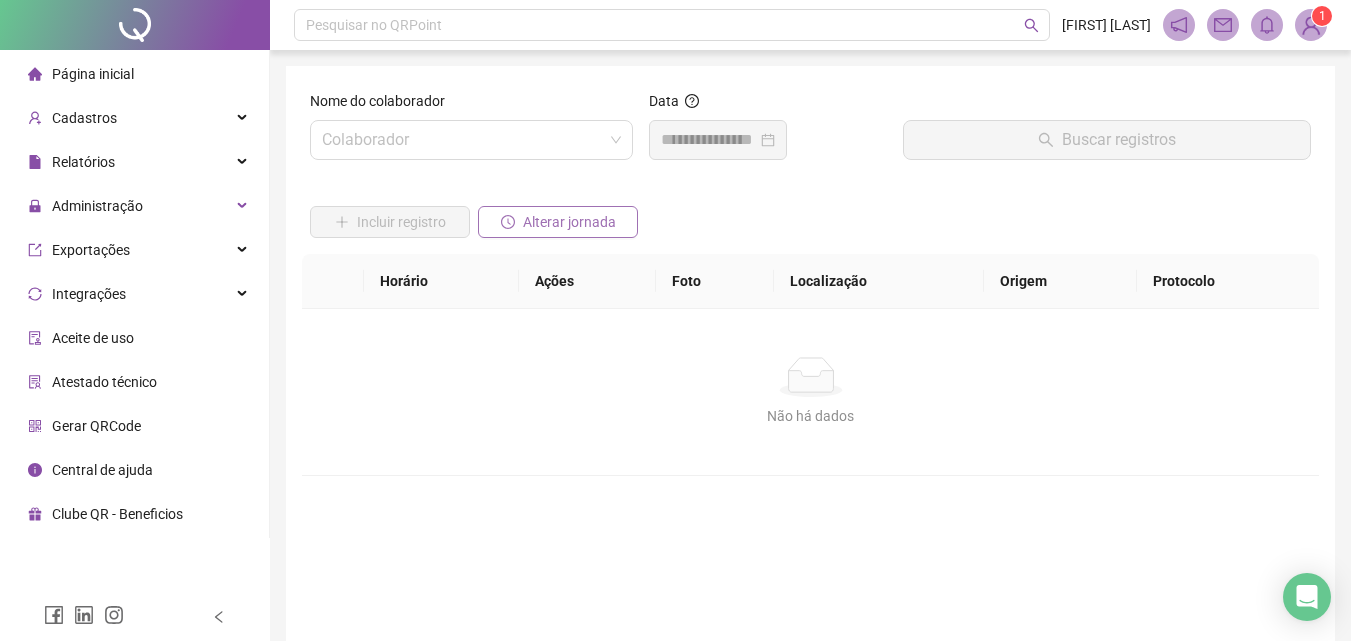 scroll, scrollTop: 0, scrollLeft: 0, axis: both 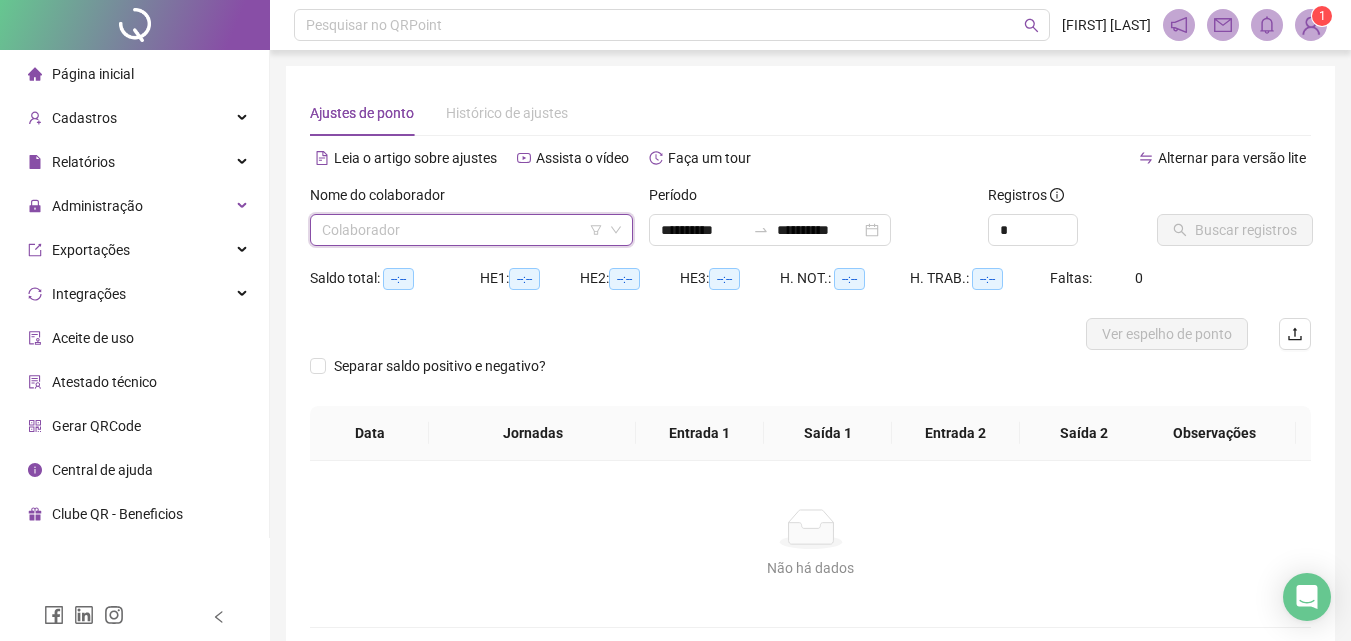 click at bounding box center (462, 230) 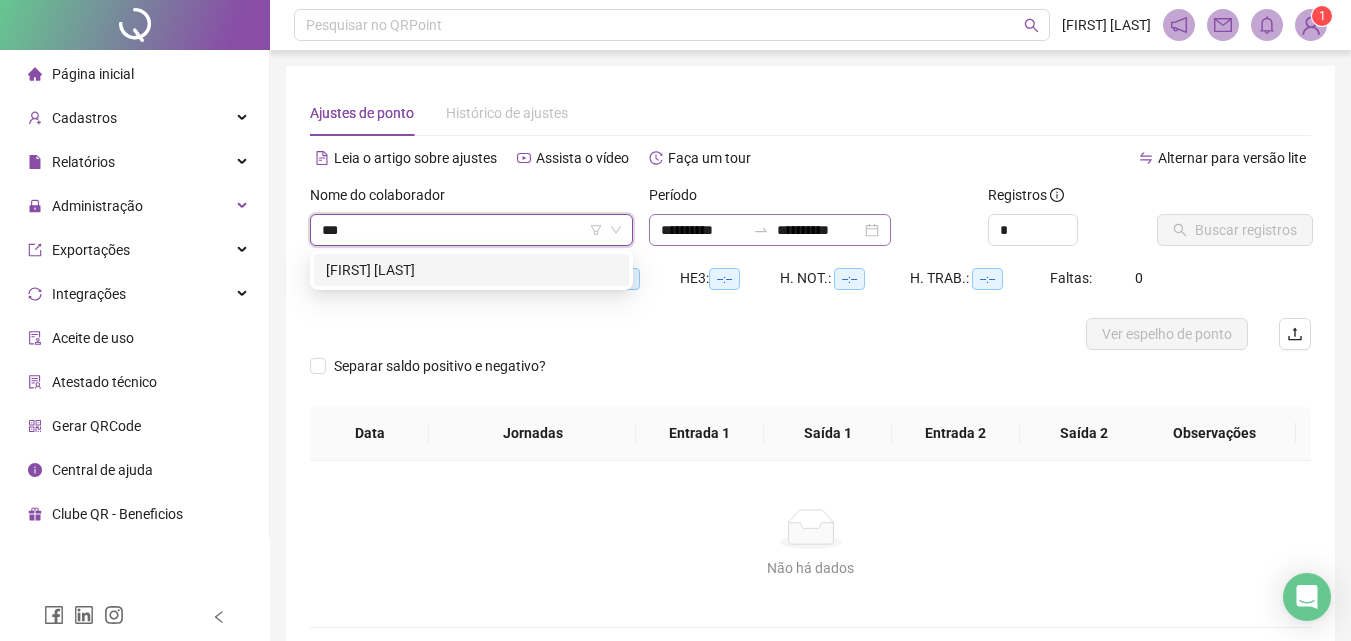 type on "****" 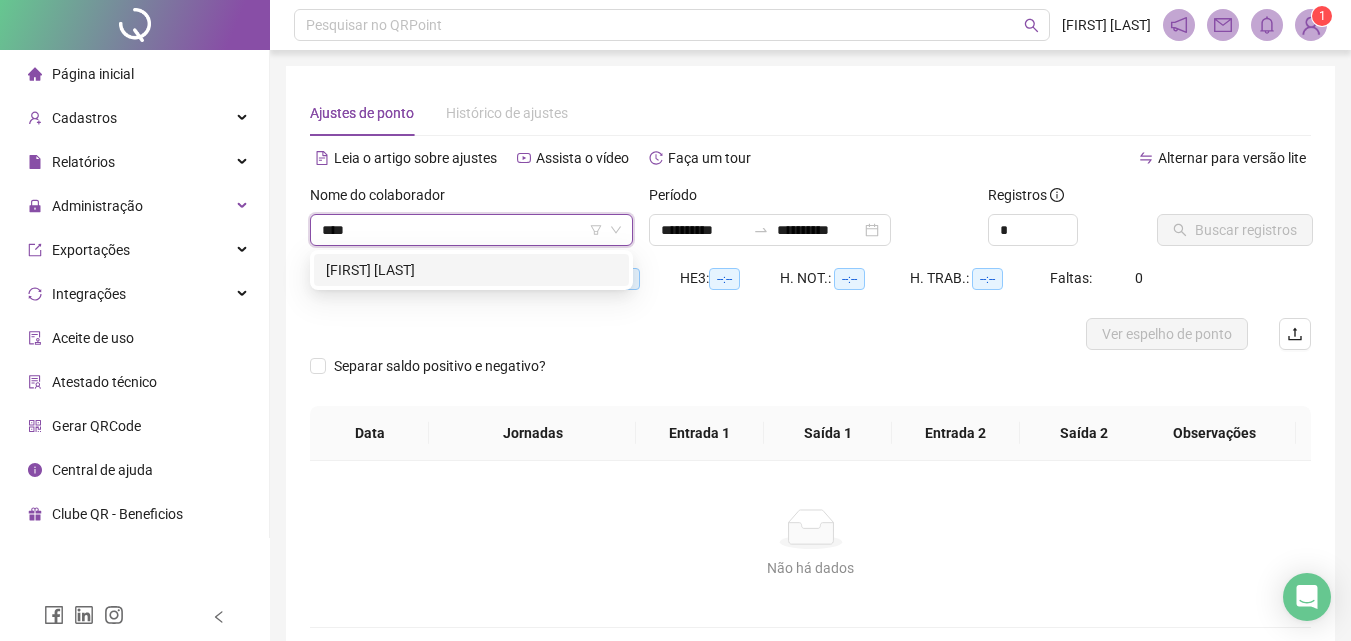 click on "[FIRST] [LAST]" at bounding box center (471, 270) 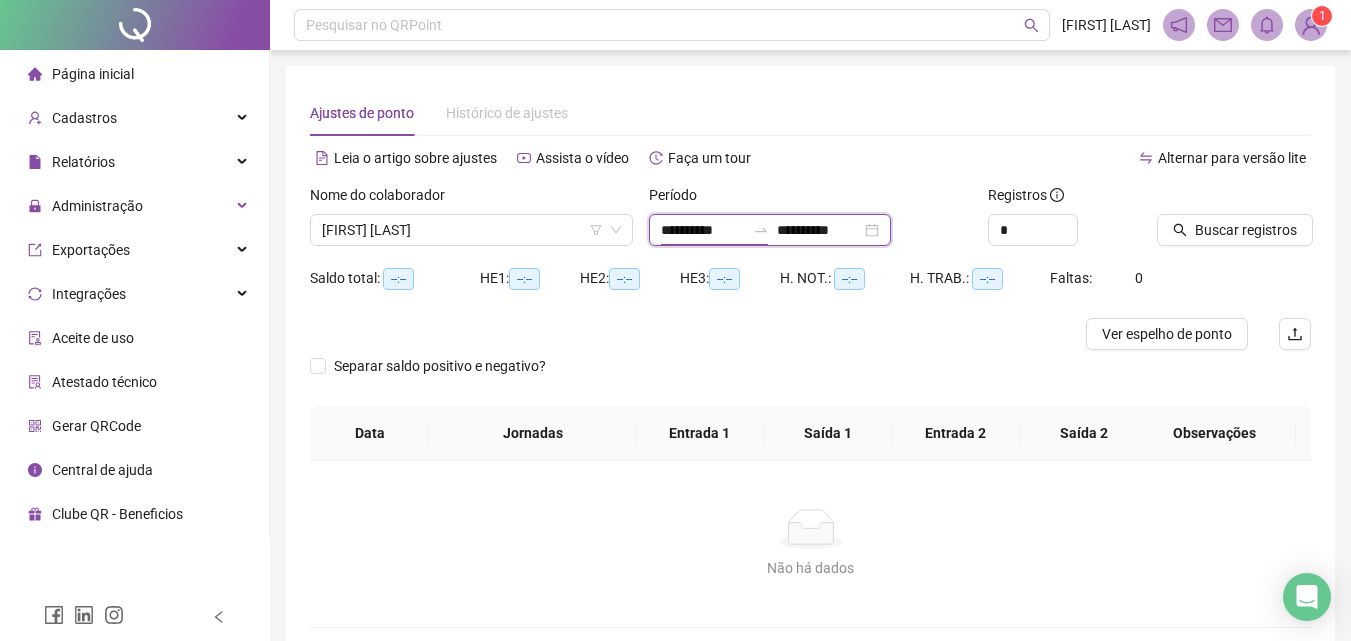 click on "**********" at bounding box center (703, 230) 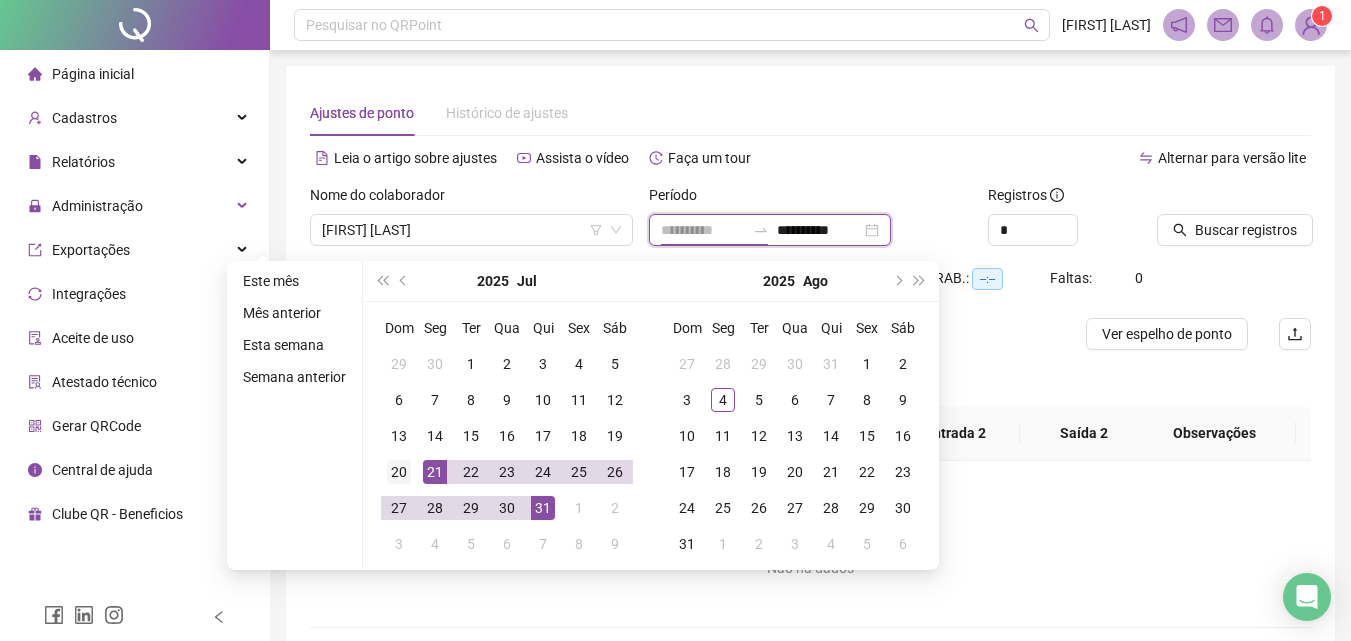 type on "**********" 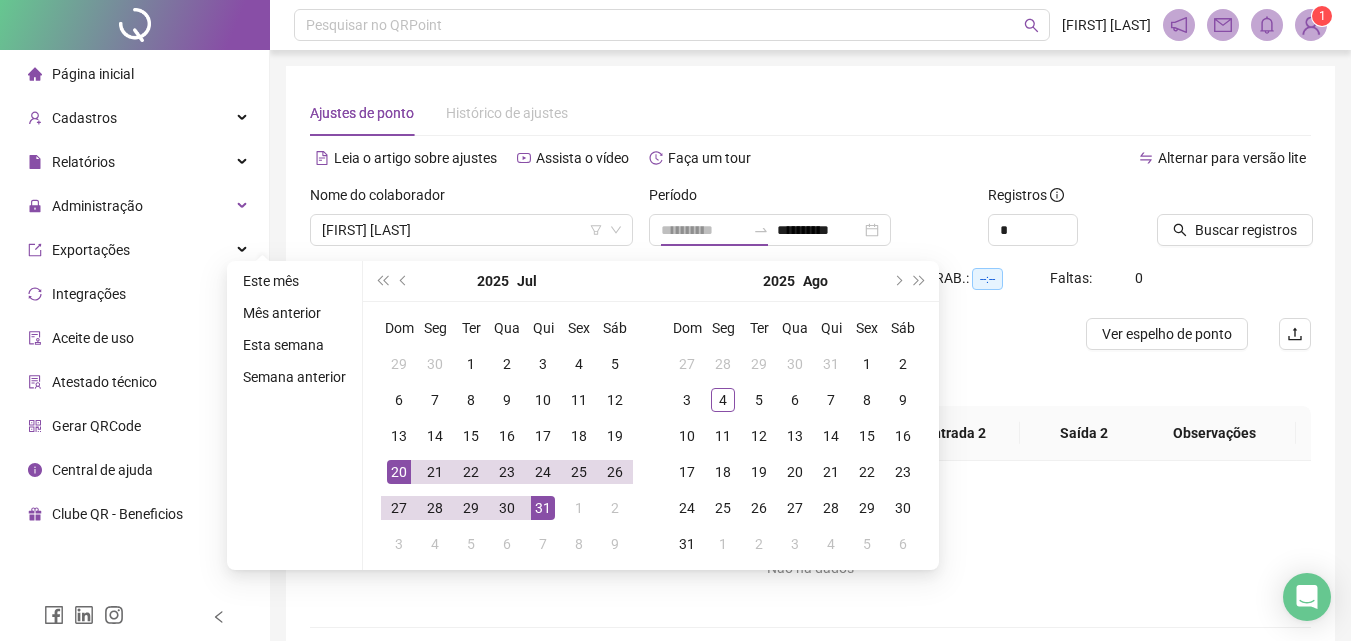 click on "20" at bounding box center [399, 472] 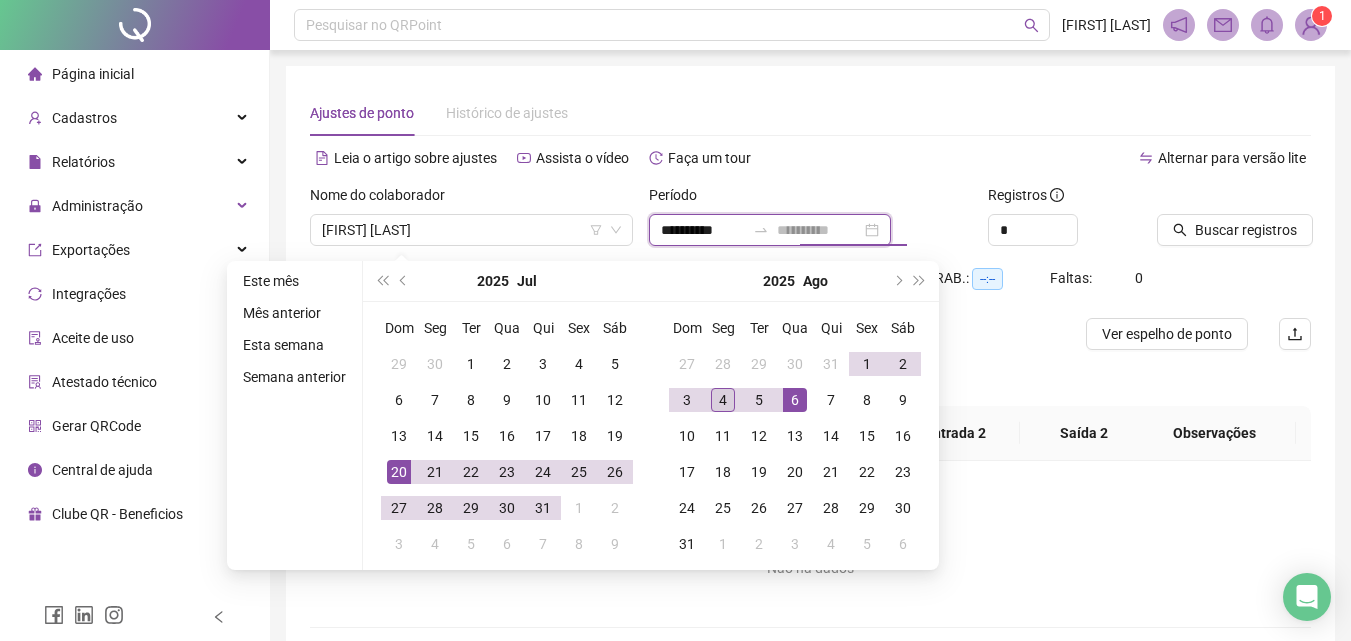 type on "**********" 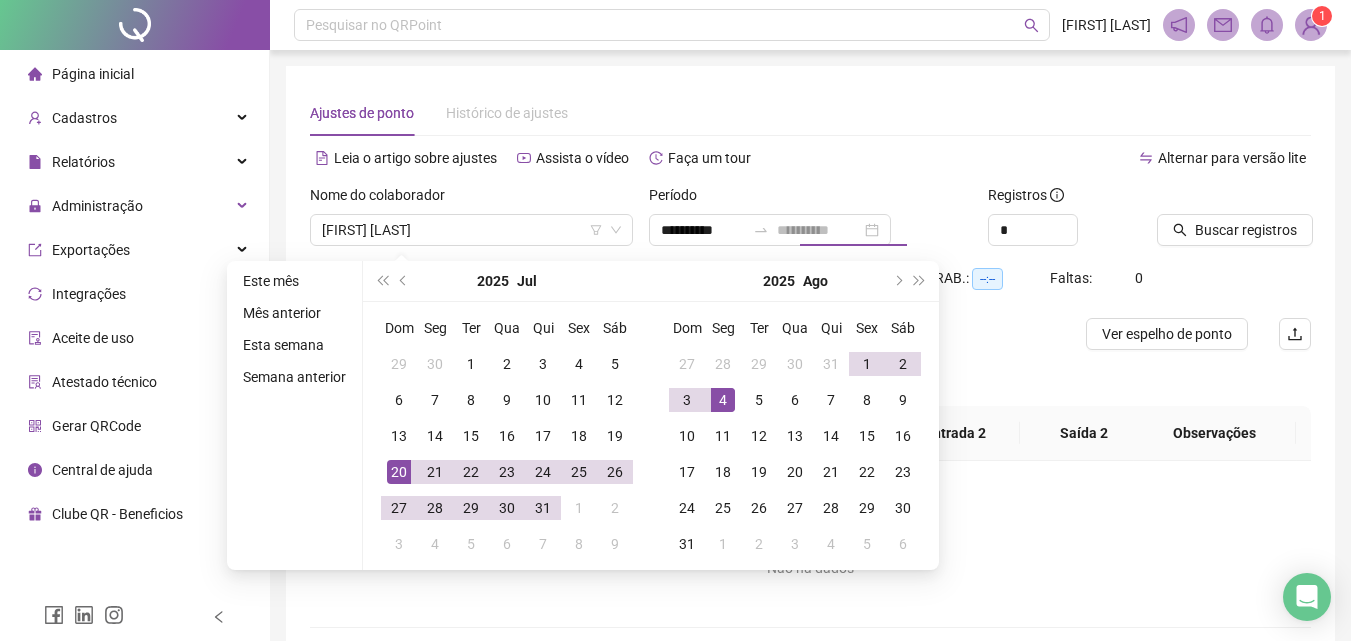 click on "4" at bounding box center (723, 400) 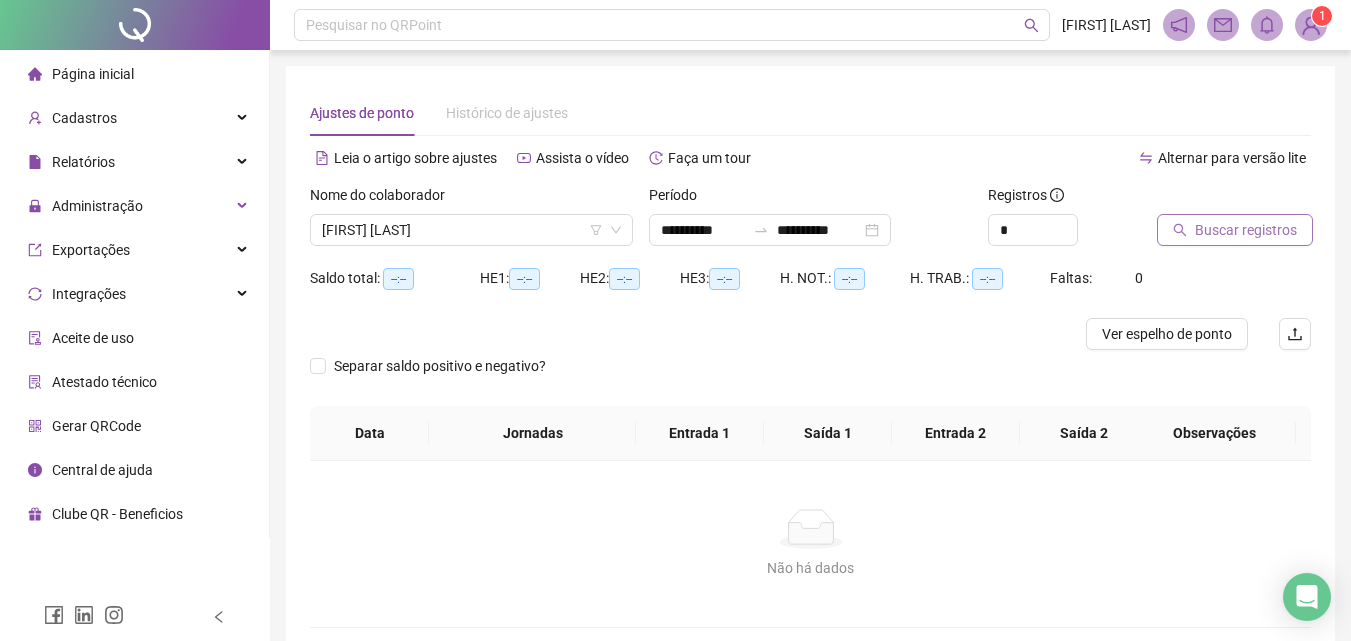 click on "Buscar registros" at bounding box center (1246, 230) 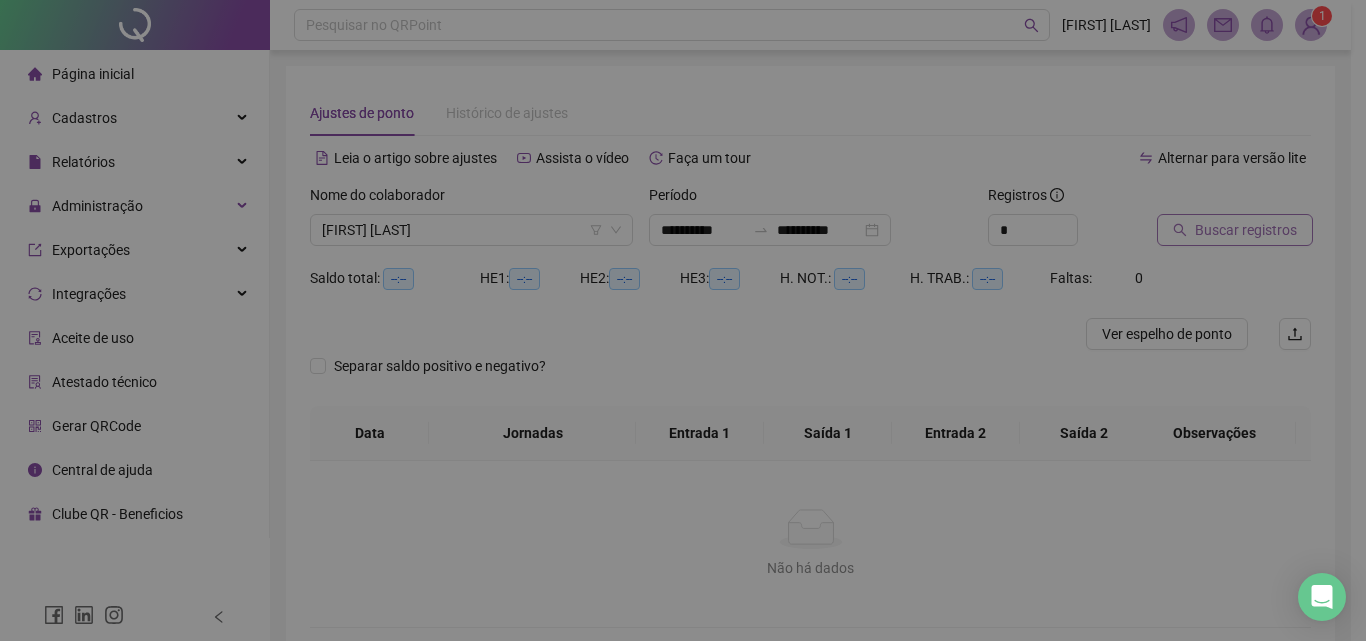 click on "Buscando registros Os registros de ponto estão sendo buscados... OK" at bounding box center [683, 320] 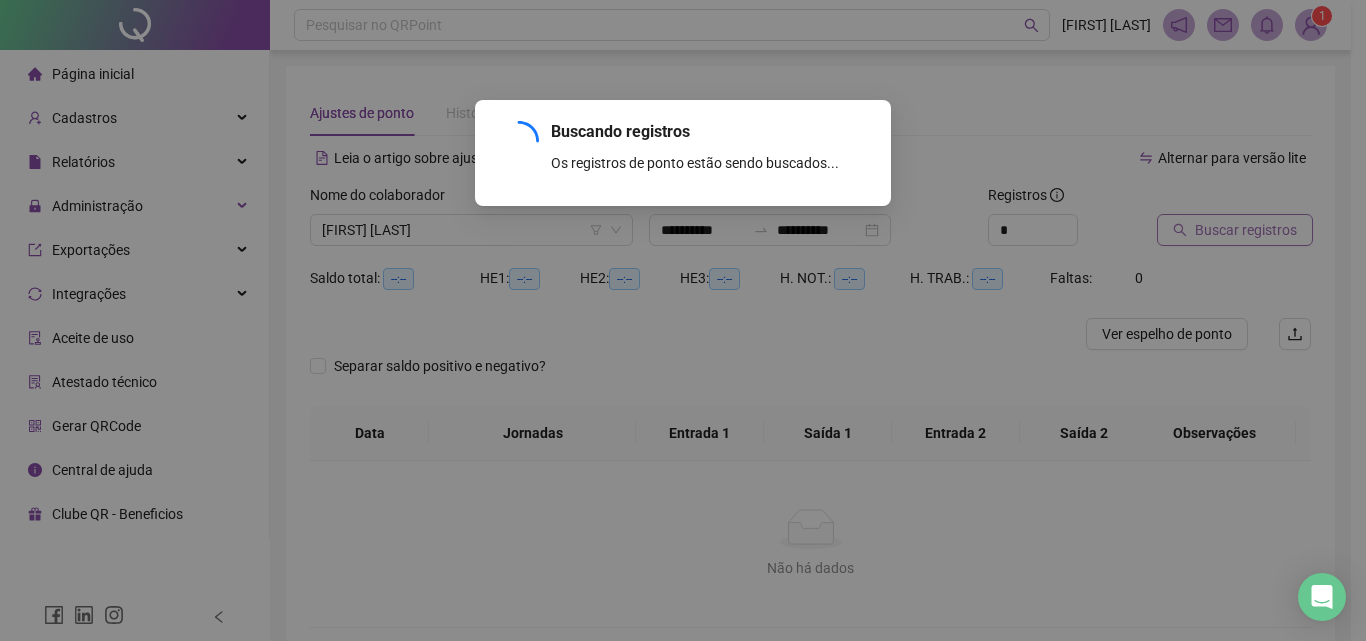 click on "Buscando registros Os registros de ponto estão sendo buscados... OK" at bounding box center [683, 320] 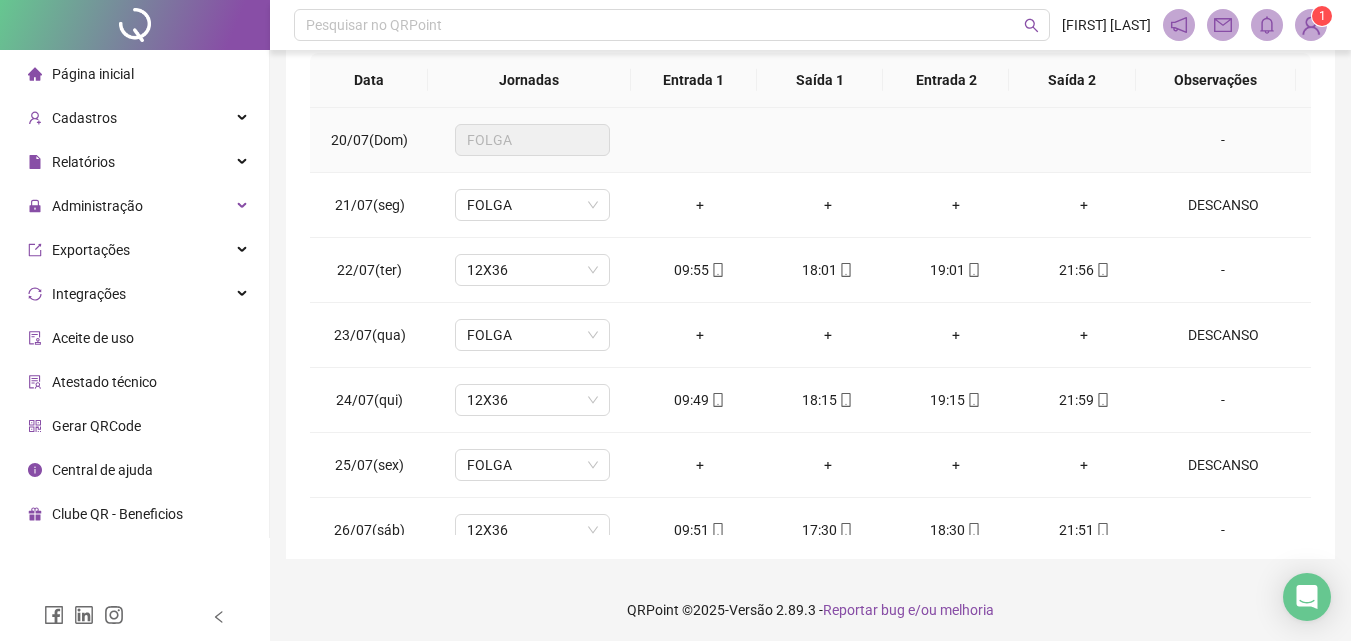 scroll, scrollTop: 381, scrollLeft: 0, axis: vertical 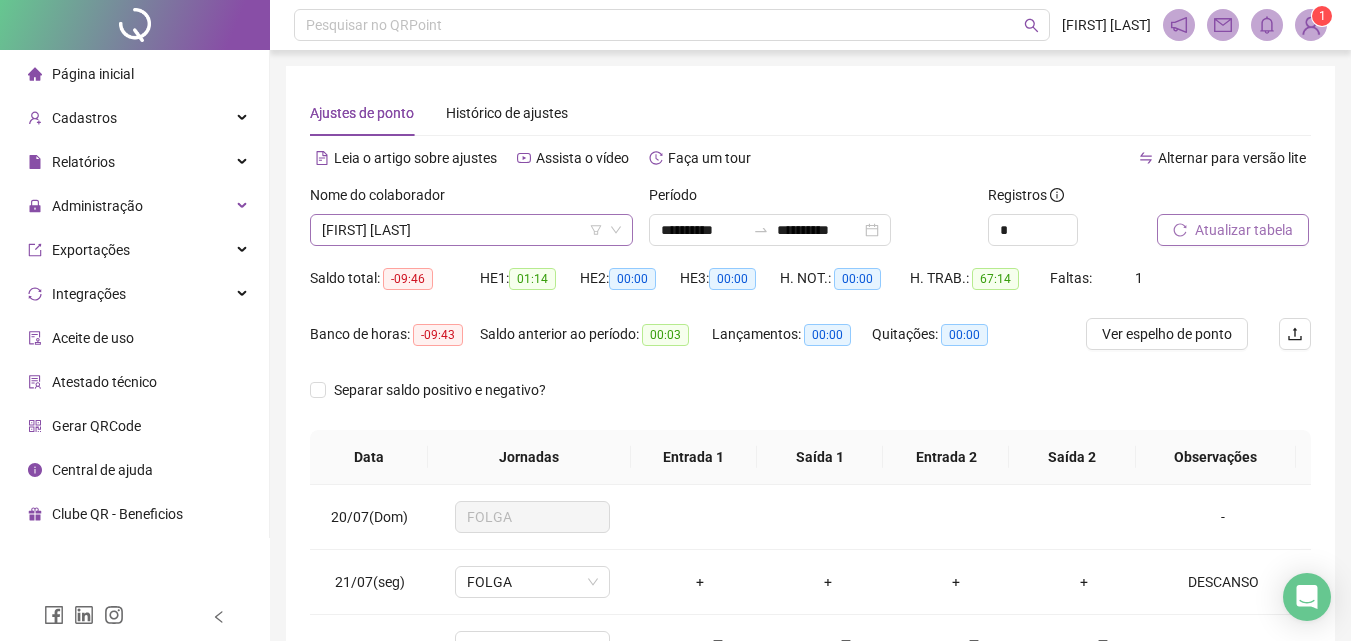 click on "[FIRST] [LAST]" at bounding box center (471, 230) 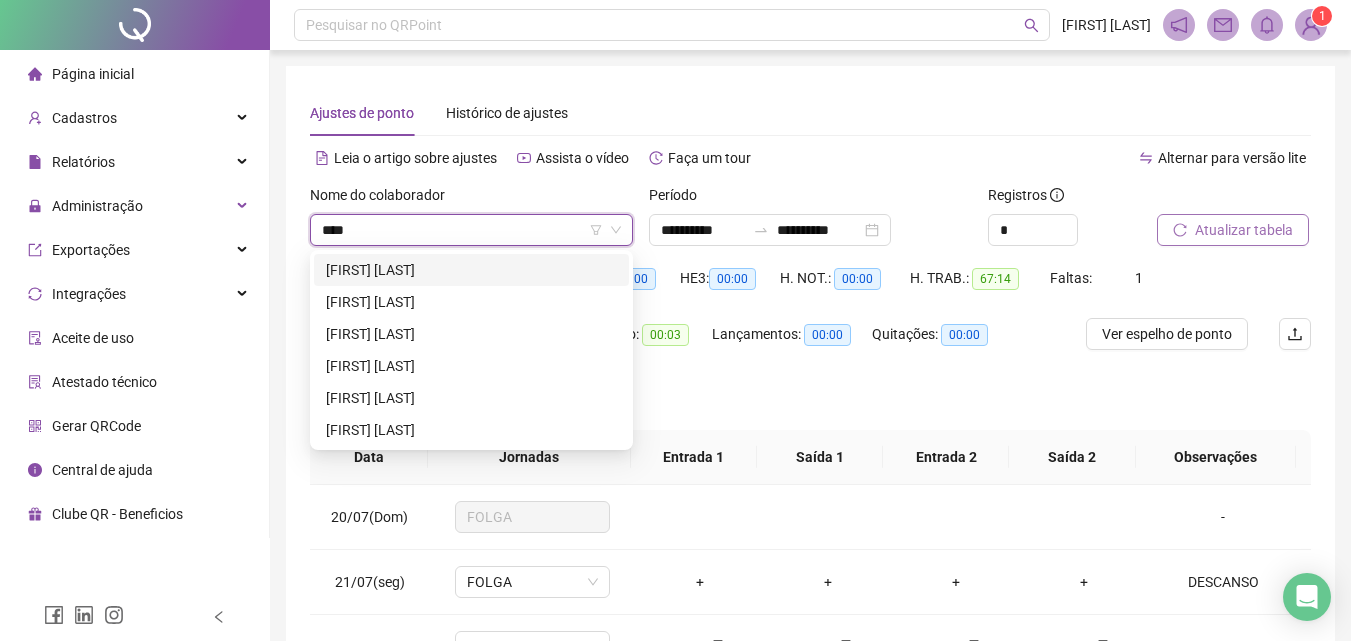 scroll, scrollTop: 0, scrollLeft: 0, axis: both 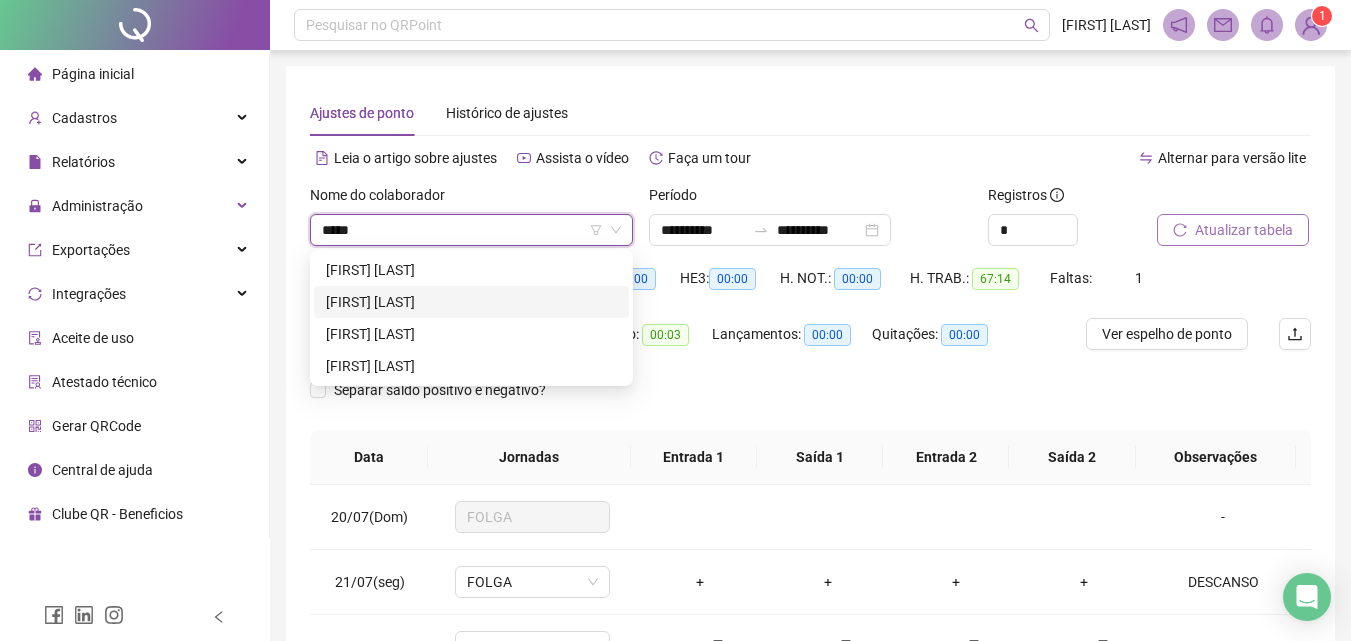 click on "[FIRST] [LAST]" at bounding box center (471, 302) 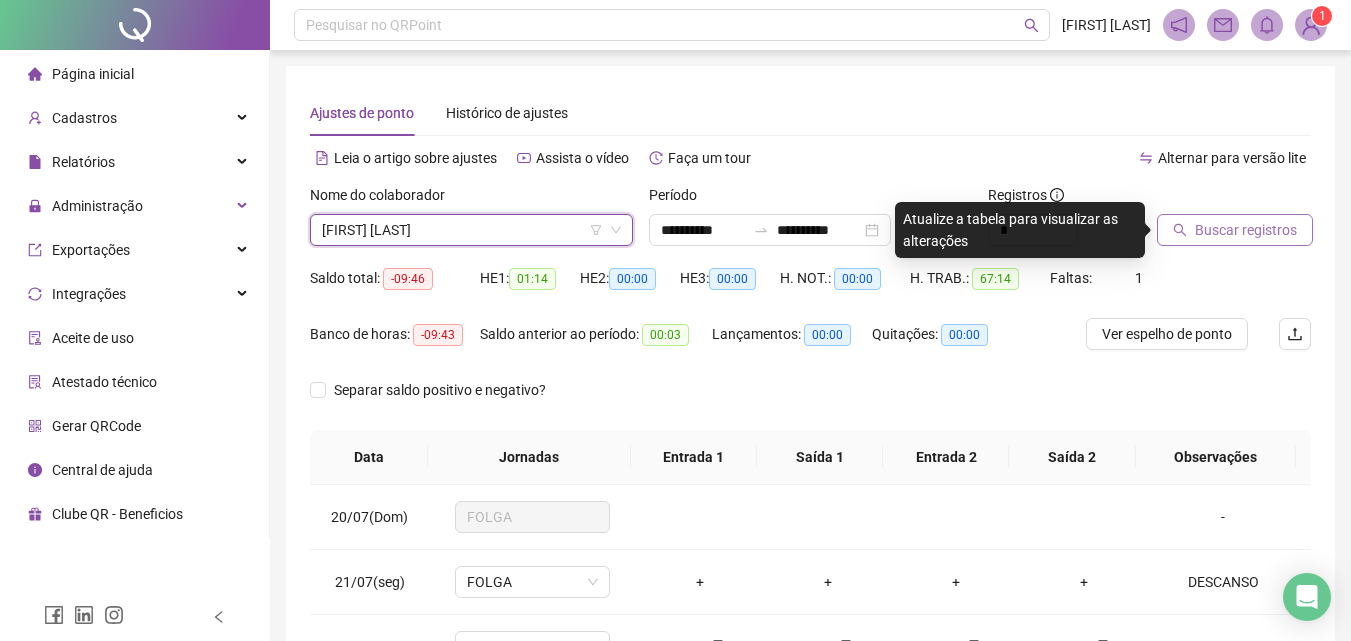 click on "Buscar registros" at bounding box center [1246, 230] 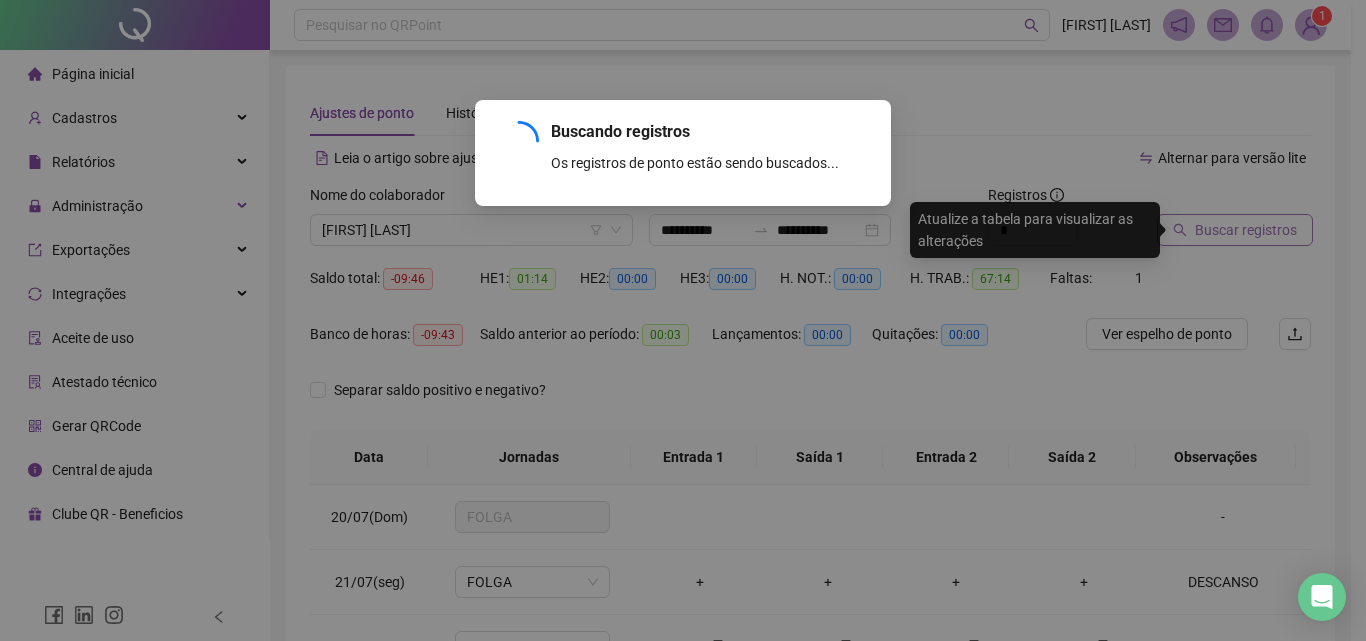 click on "Buscando registros Os registros de ponto estão sendo buscados... OK" at bounding box center (683, 320) 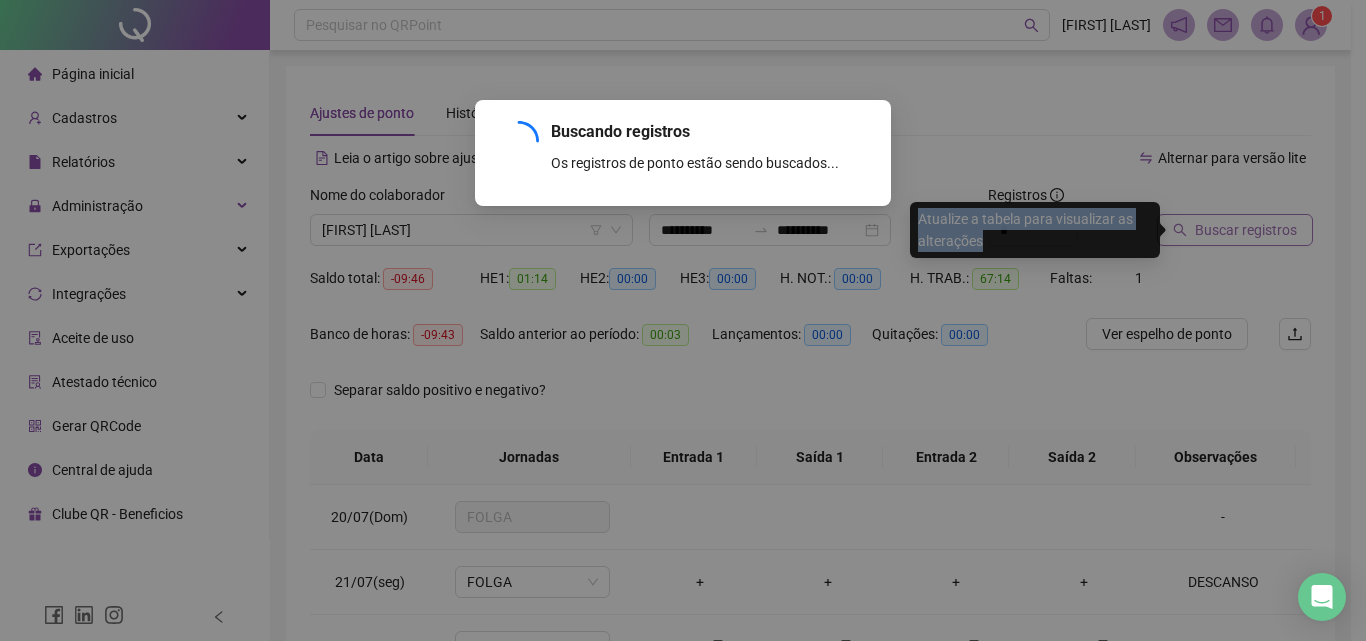 click on "Buscando registros Os registros de ponto estão sendo buscados... OK" at bounding box center (683, 320) 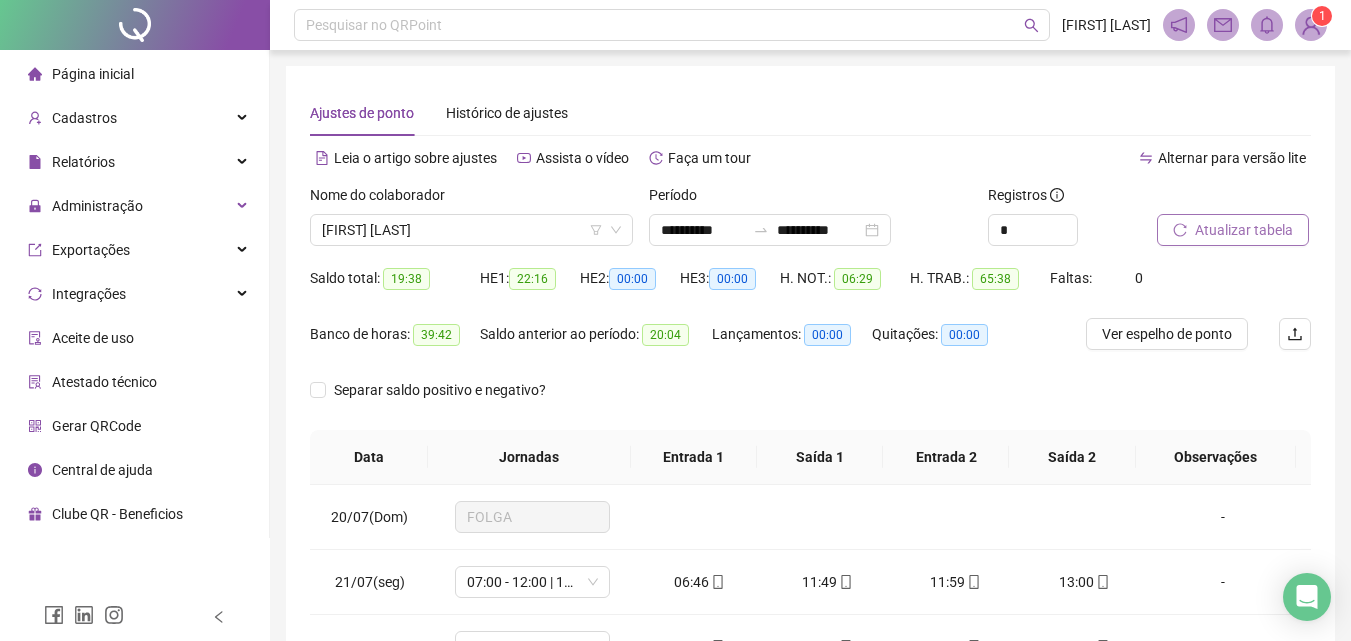 scroll, scrollTop: 381, scrollLeft: 0, axis: vertical 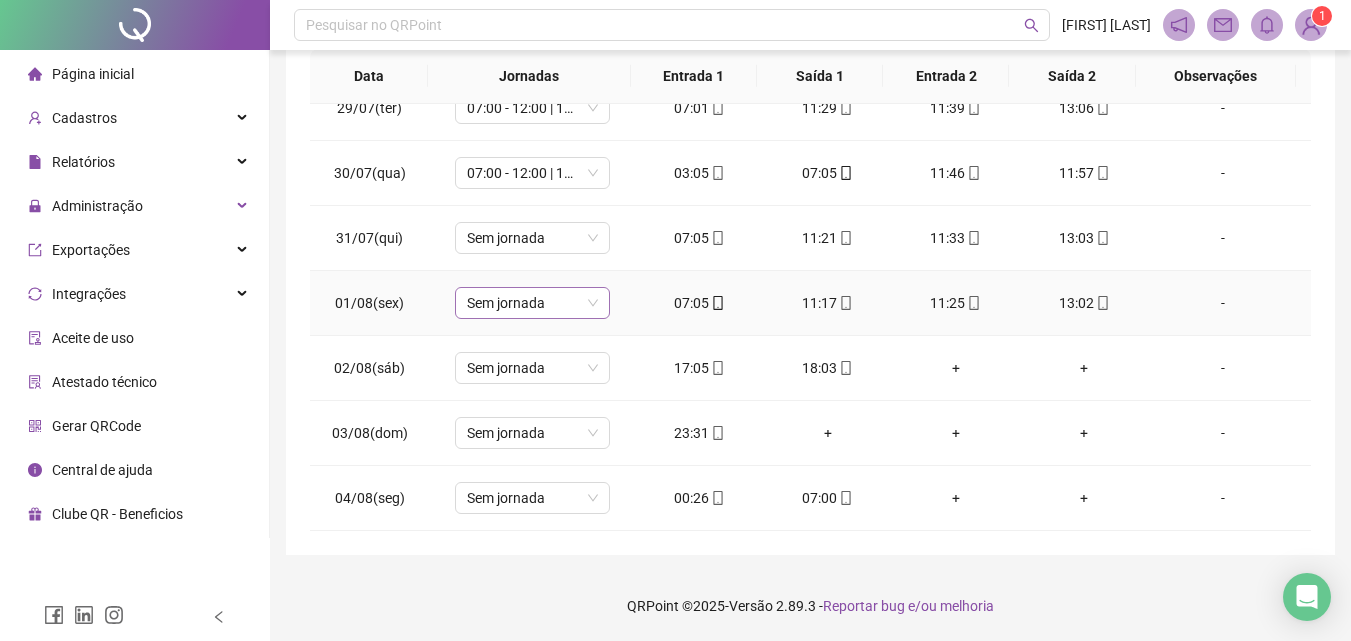 click on "Sem jornada" at bounding box center (532, 303) 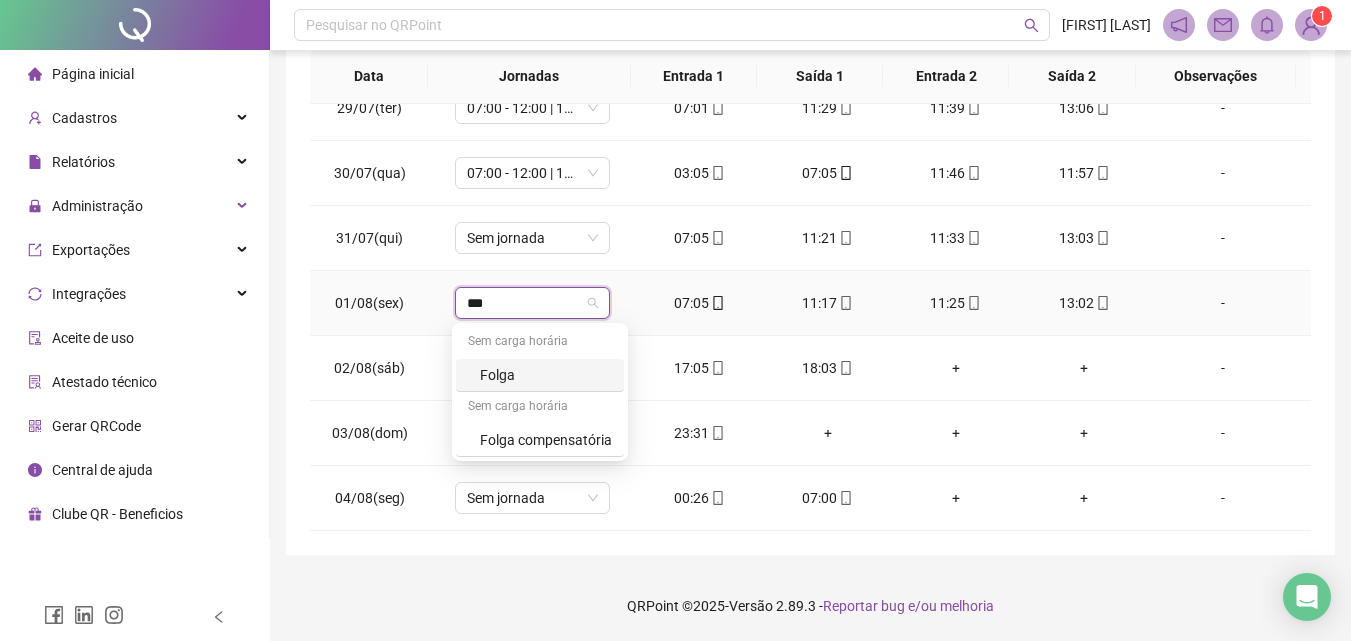 type on "****" 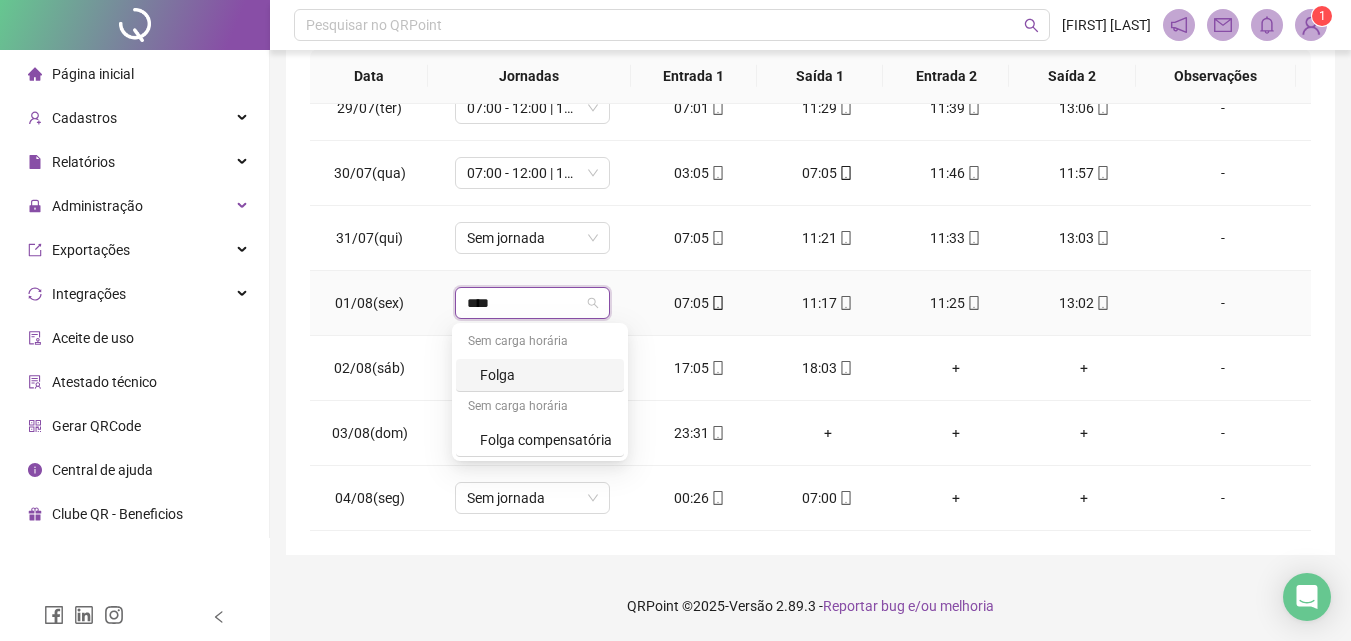 click on "Folga" at bounding box center (546, 375) 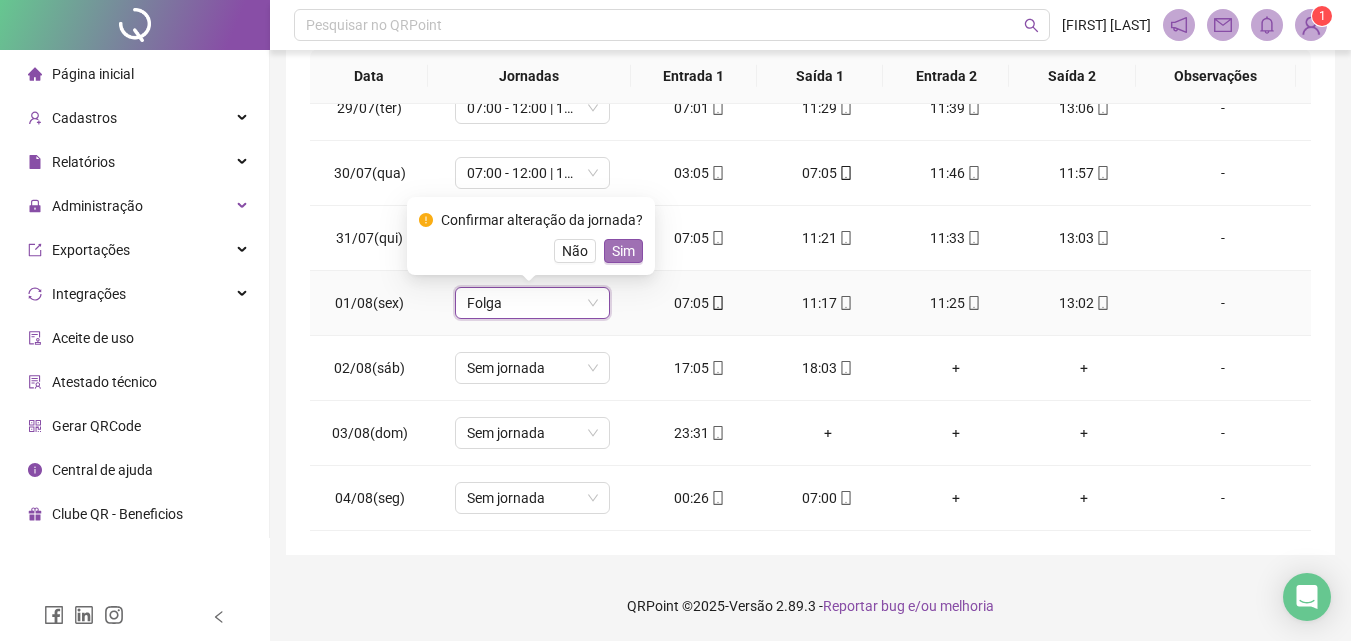 click on "Sim" at bounding box center [623, 251] 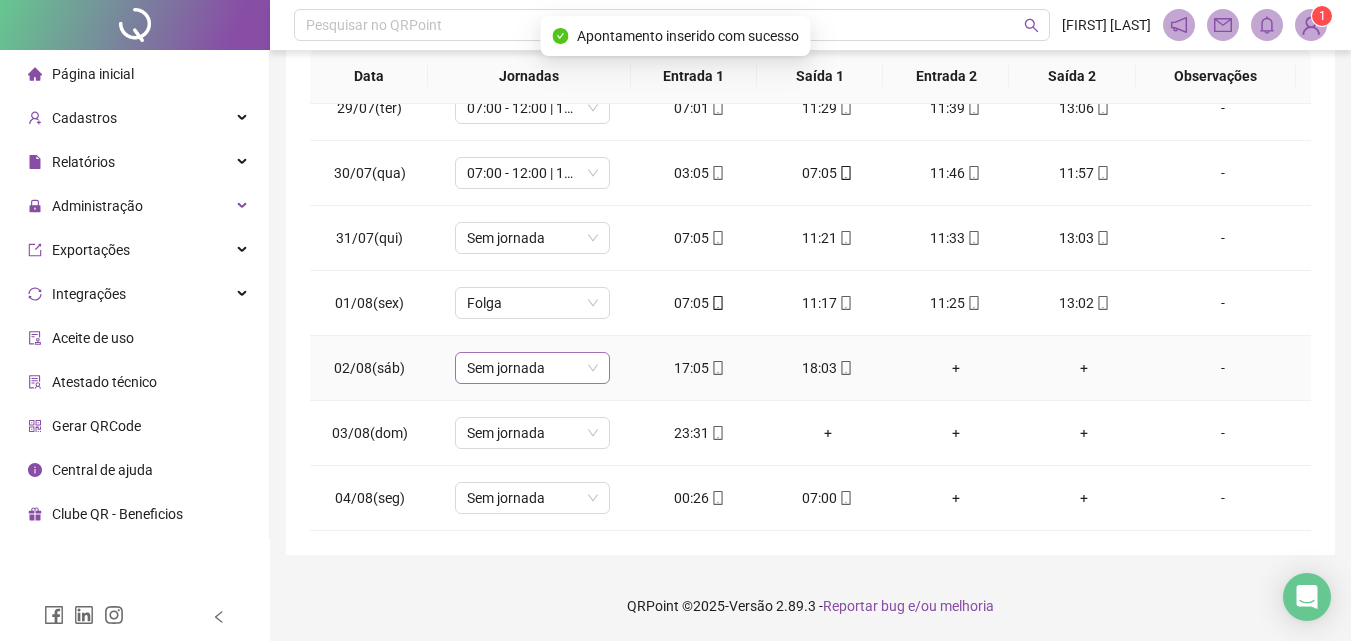 click on "Sem jornada" at bounding box center [532, 368] 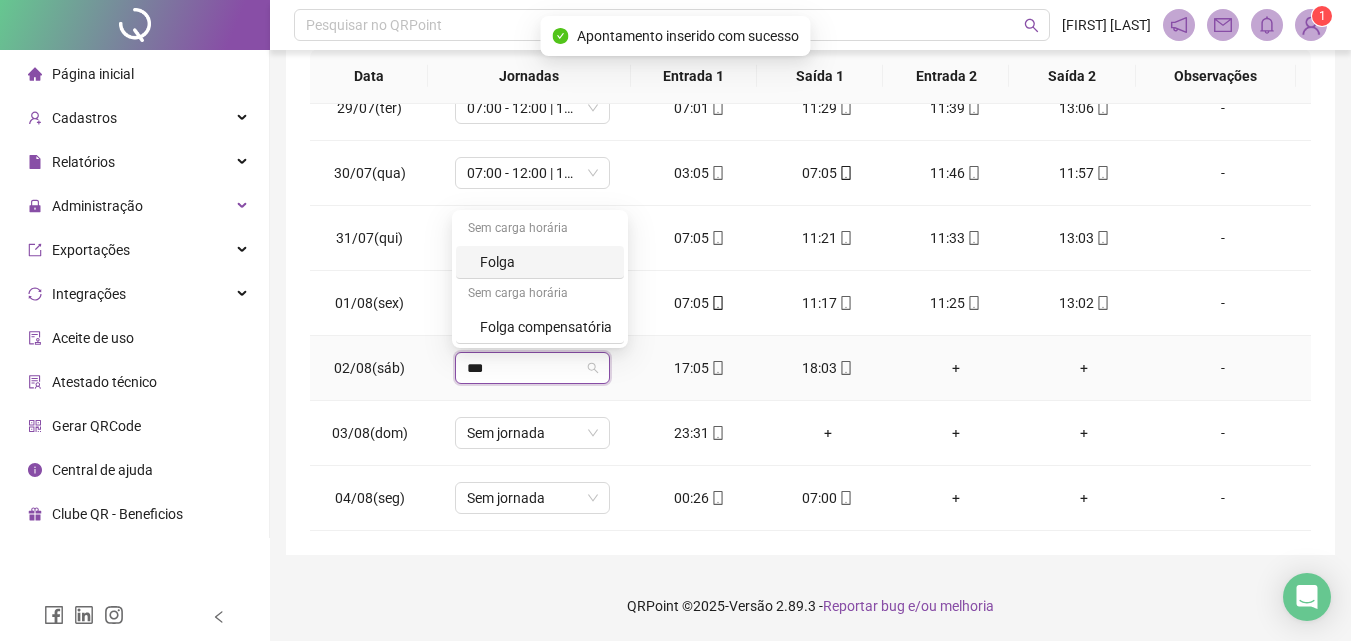 type on "****" 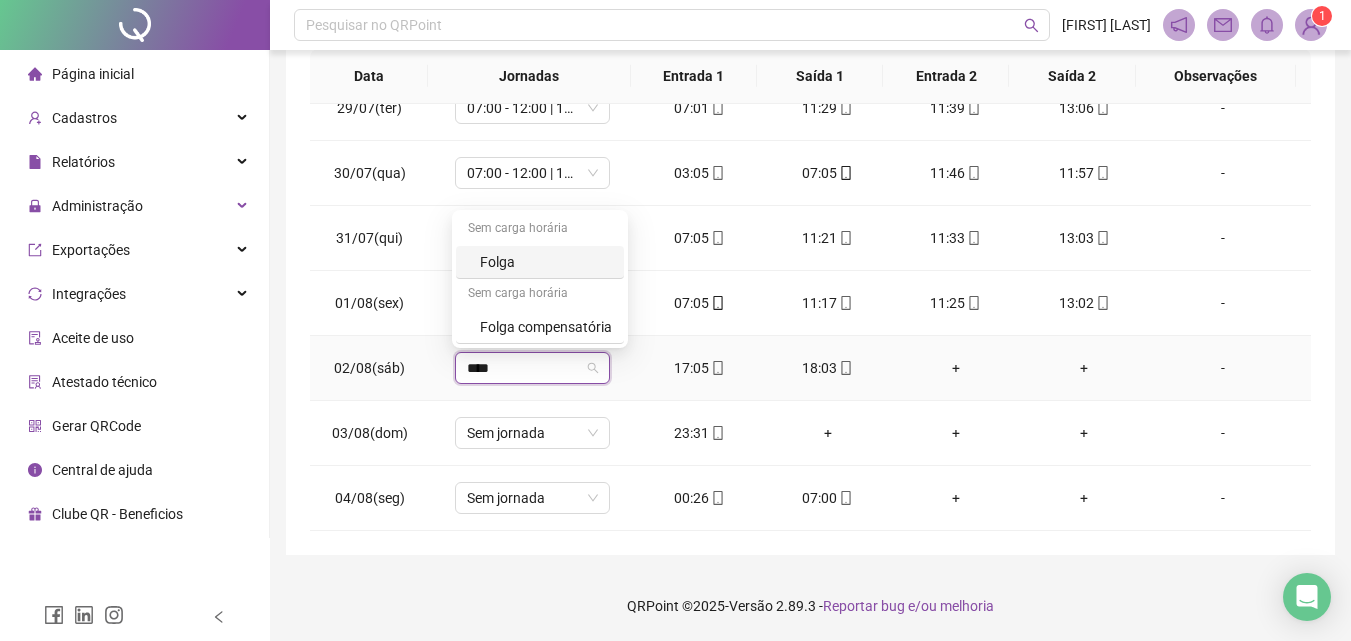 click on "Folga" at bounding box center (546, 262) 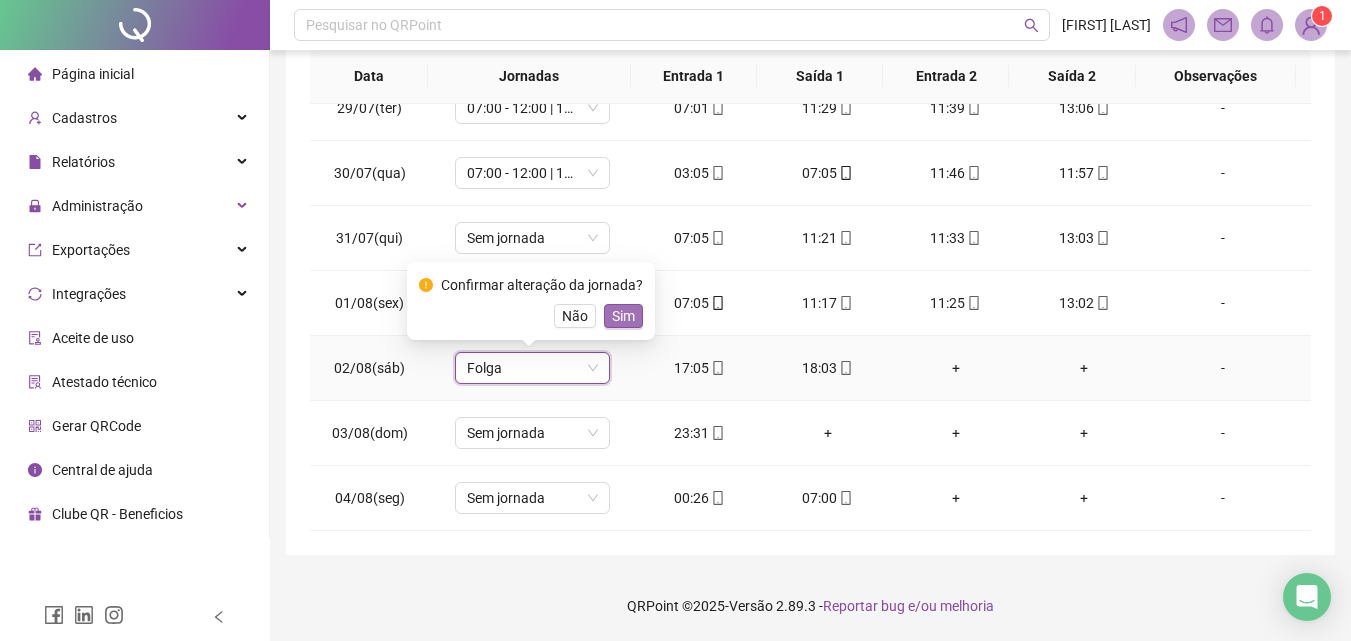 click on "Sim" at bounding box center (623, 316) 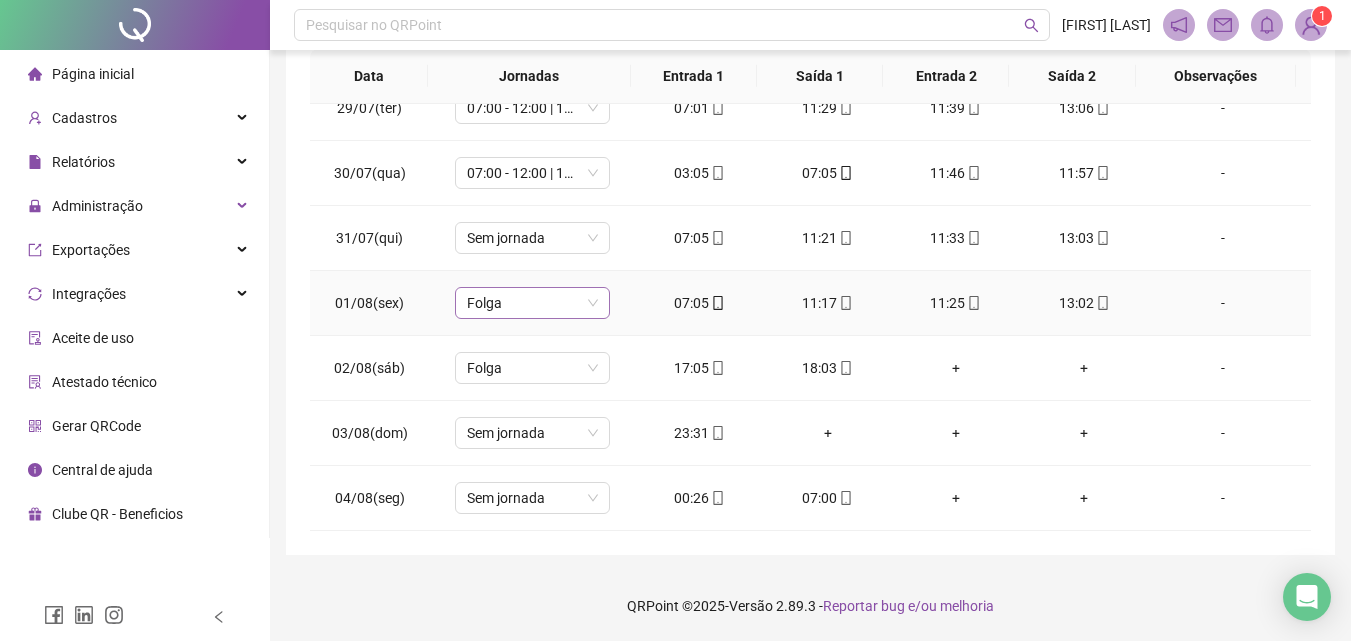 click on "Folga" at bounding box center (532, 303) 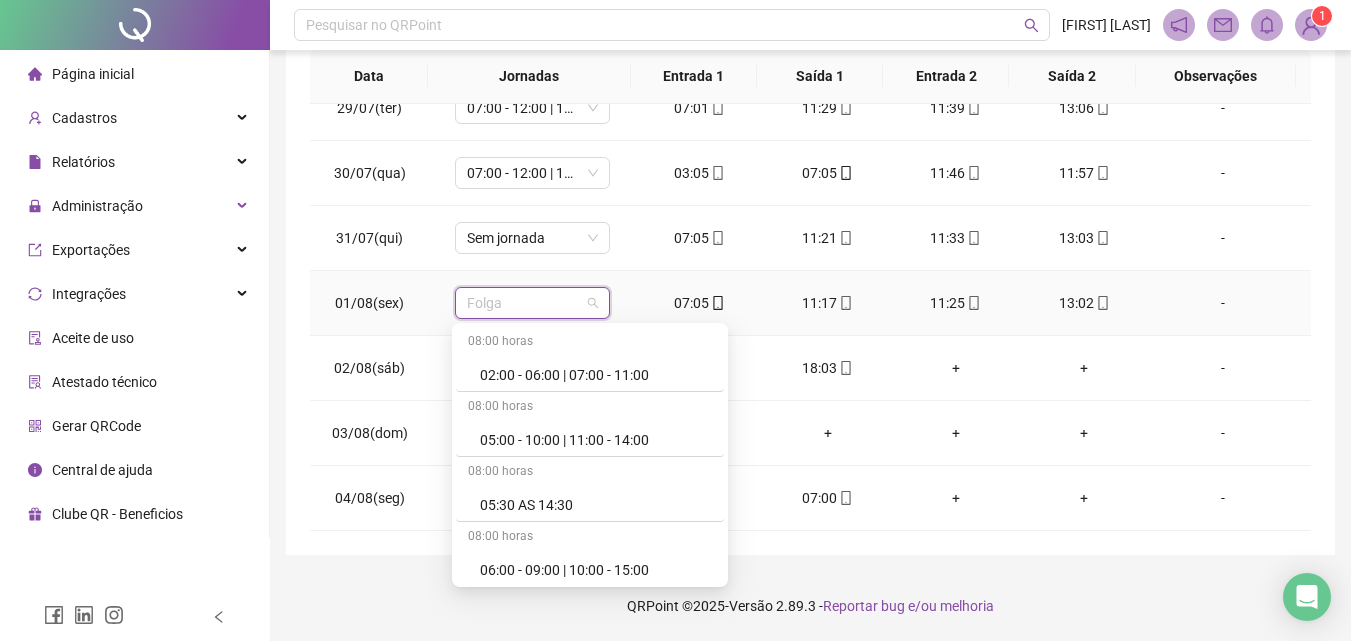 scroll, scrollTop: 10924, scrollLeft: 0, axis: vertical 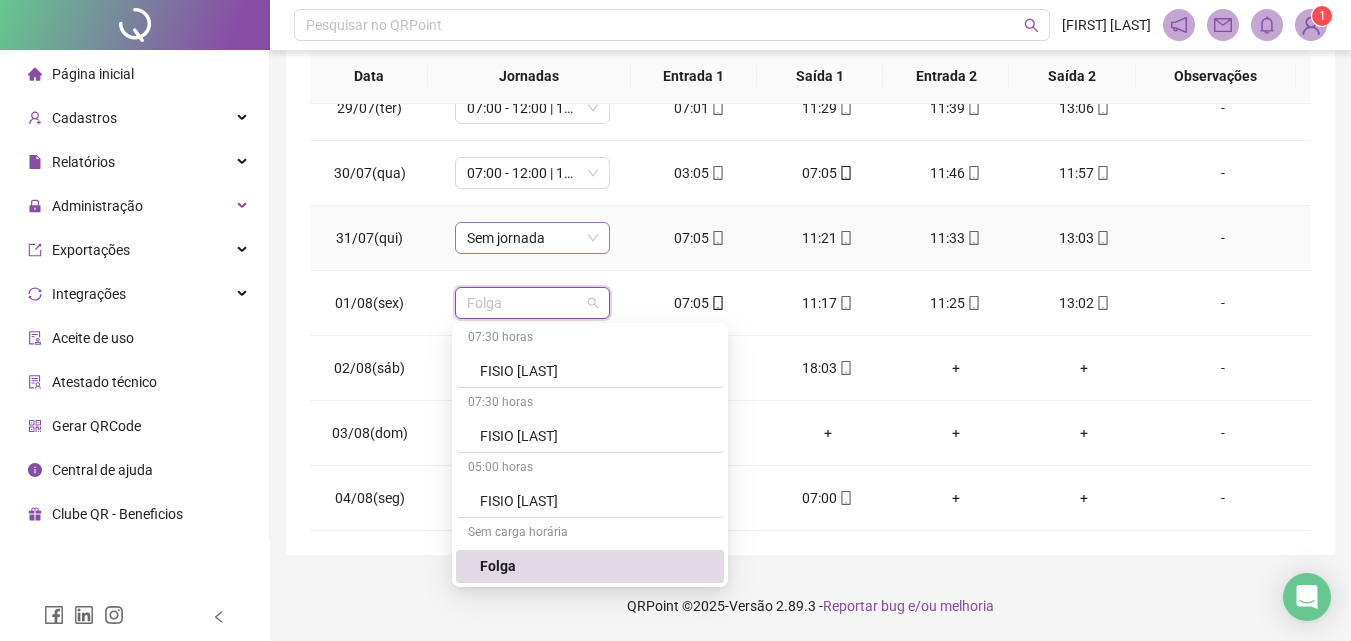 click on "Sem jornada" at bounding box center (532, 238) 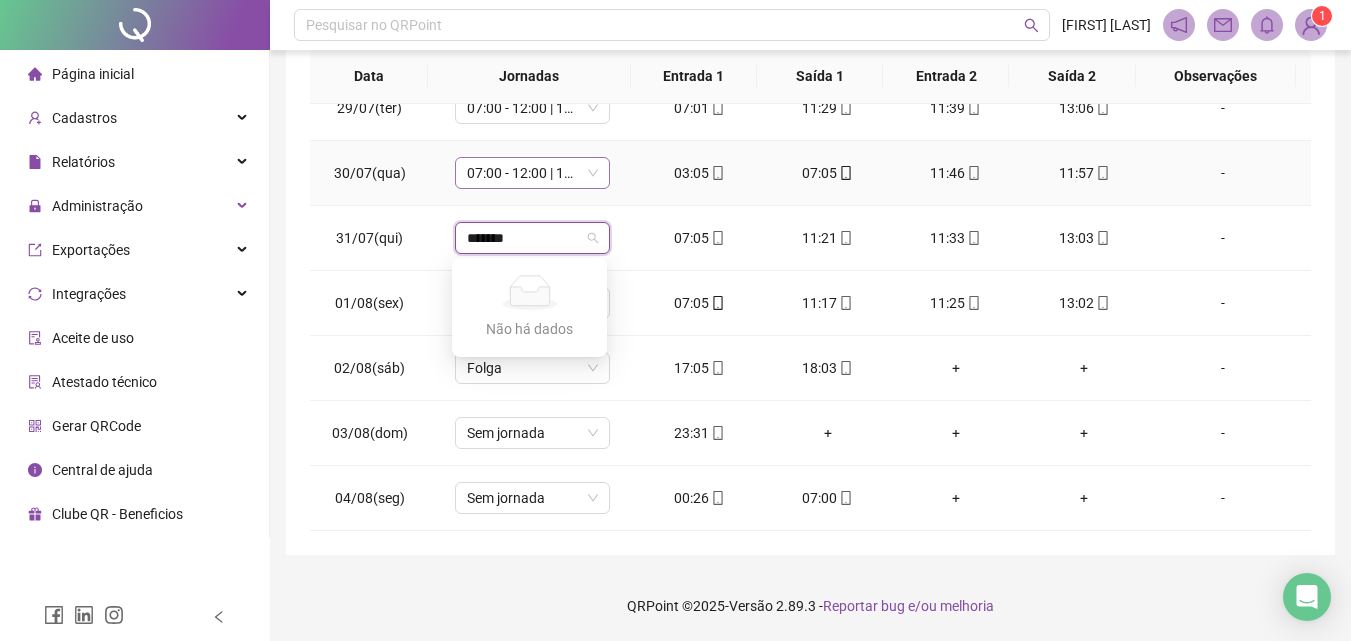 type on "*****" 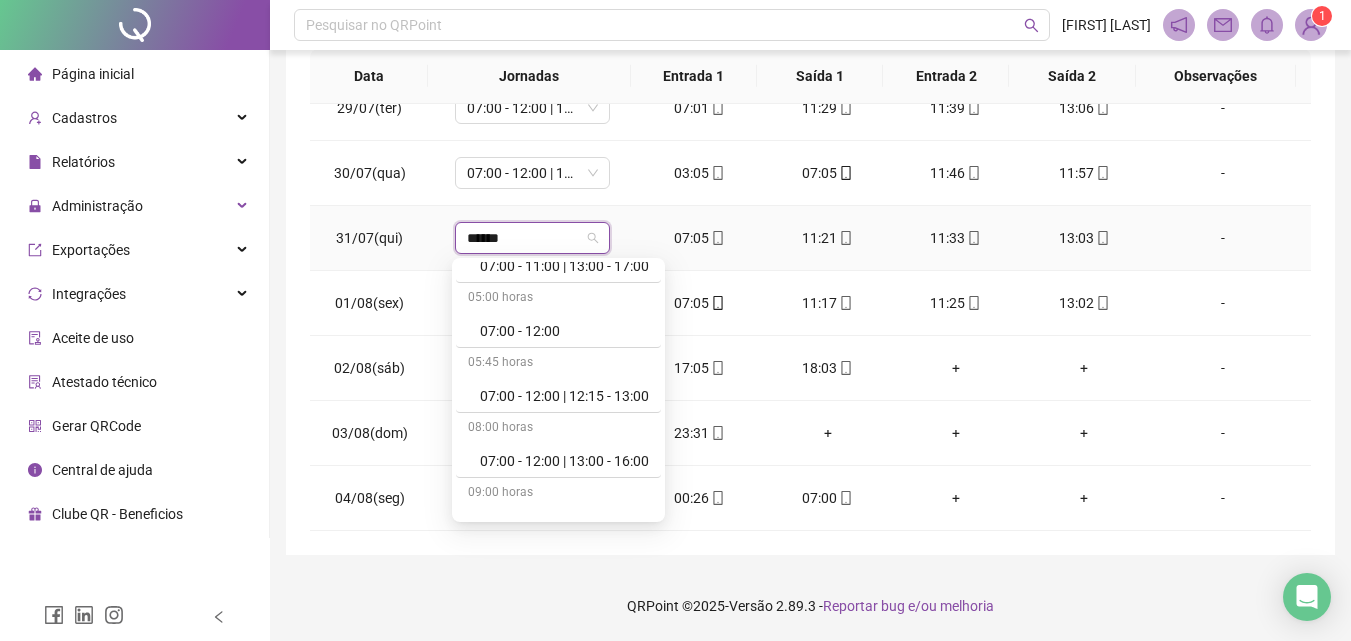 scroll, scrollTop: 800, scrollLeft: 0, axis: vertical 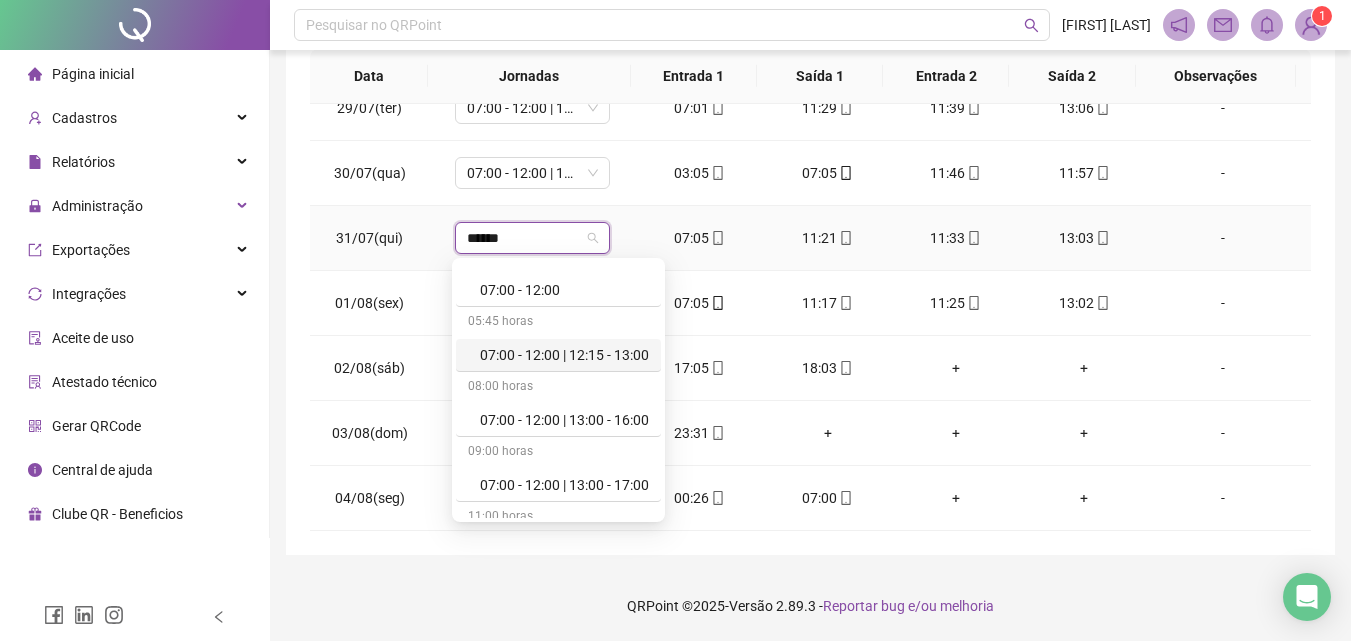 click on "07:00 - 12:00 | 12:15 - 13:00" at bounding box center [564, 355] 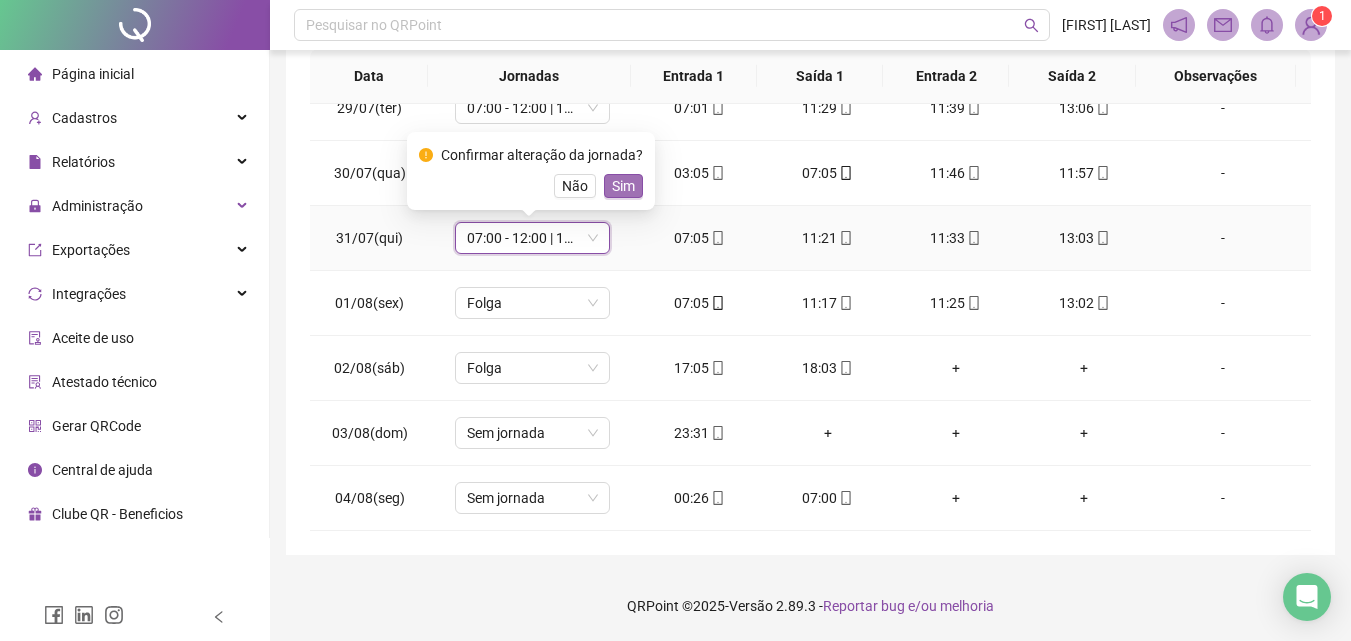 click on "Sim" at bounding box center [623, 186] 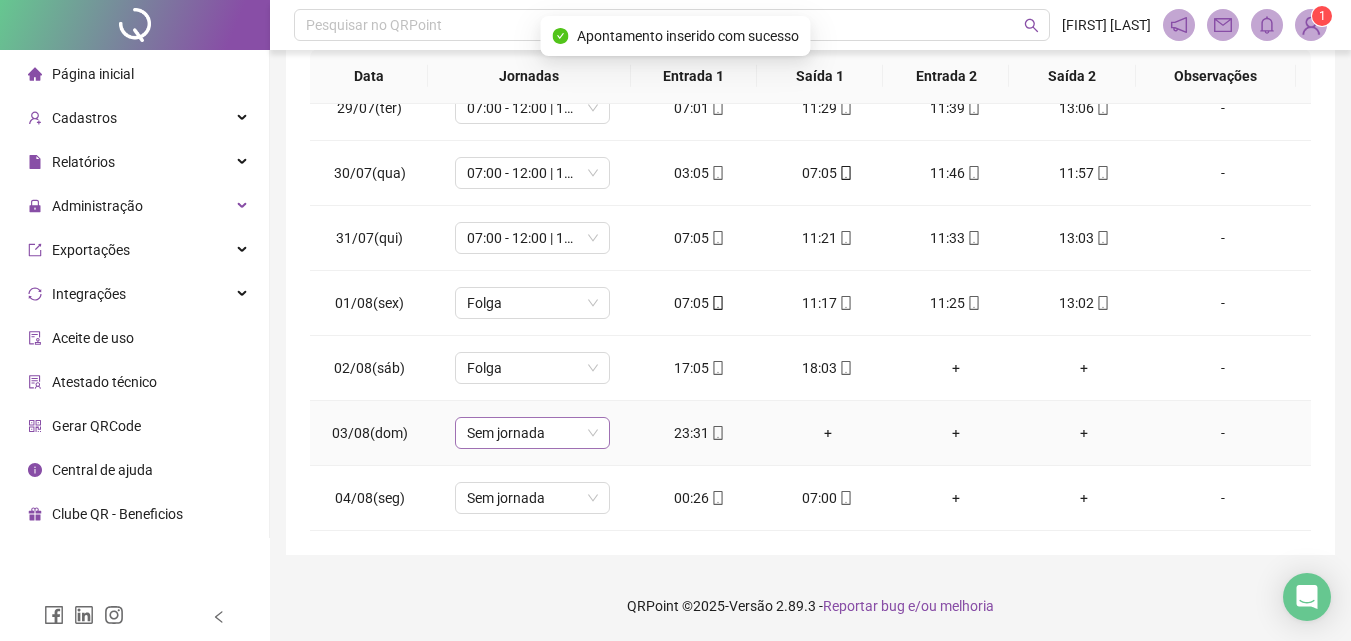 click on "Sem jornada" at bounding box center (532, 433) 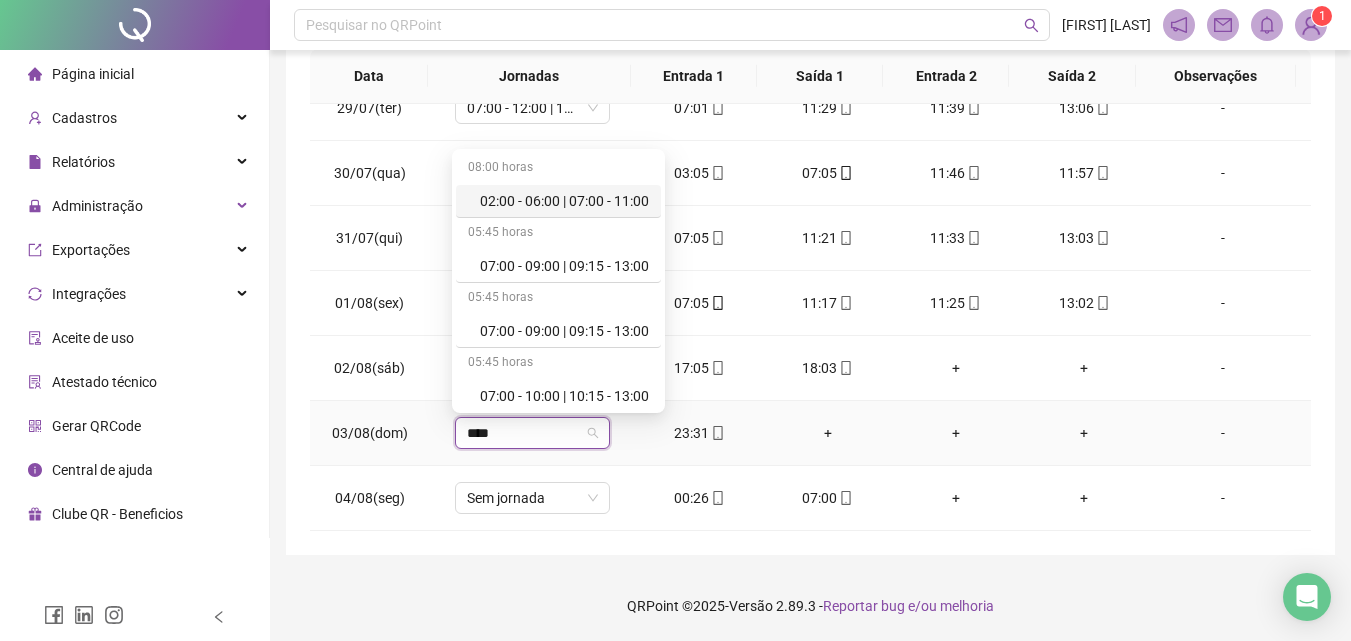 type on "*****" 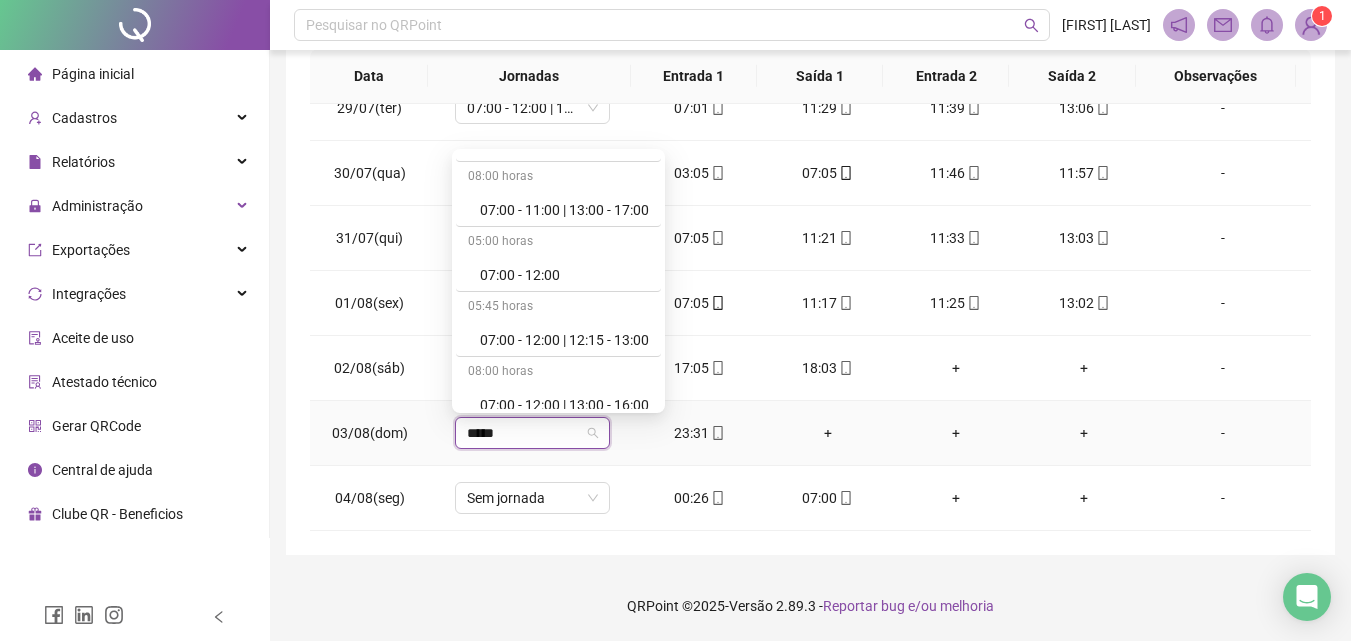 scroll, scrollTop: 800, scrollLeft: 0, axis: vertical 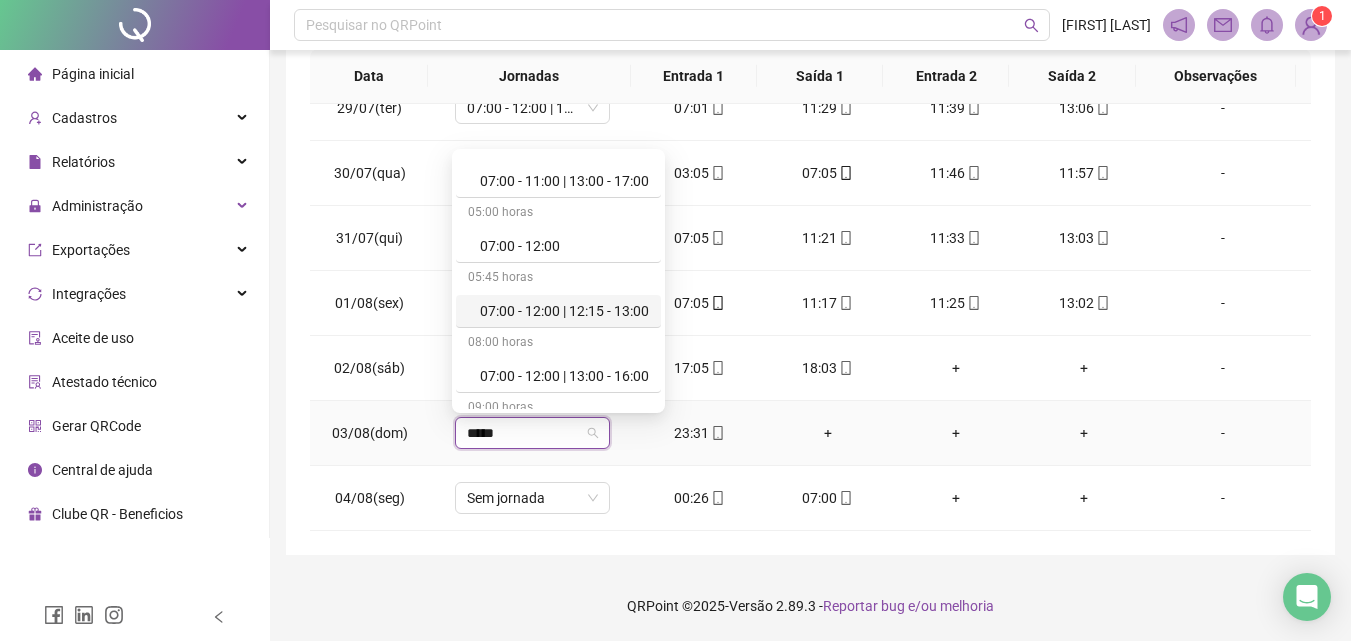click on "07:00 - 12:00 | 12:15 - 13:00" at bounding box center (564, 311) 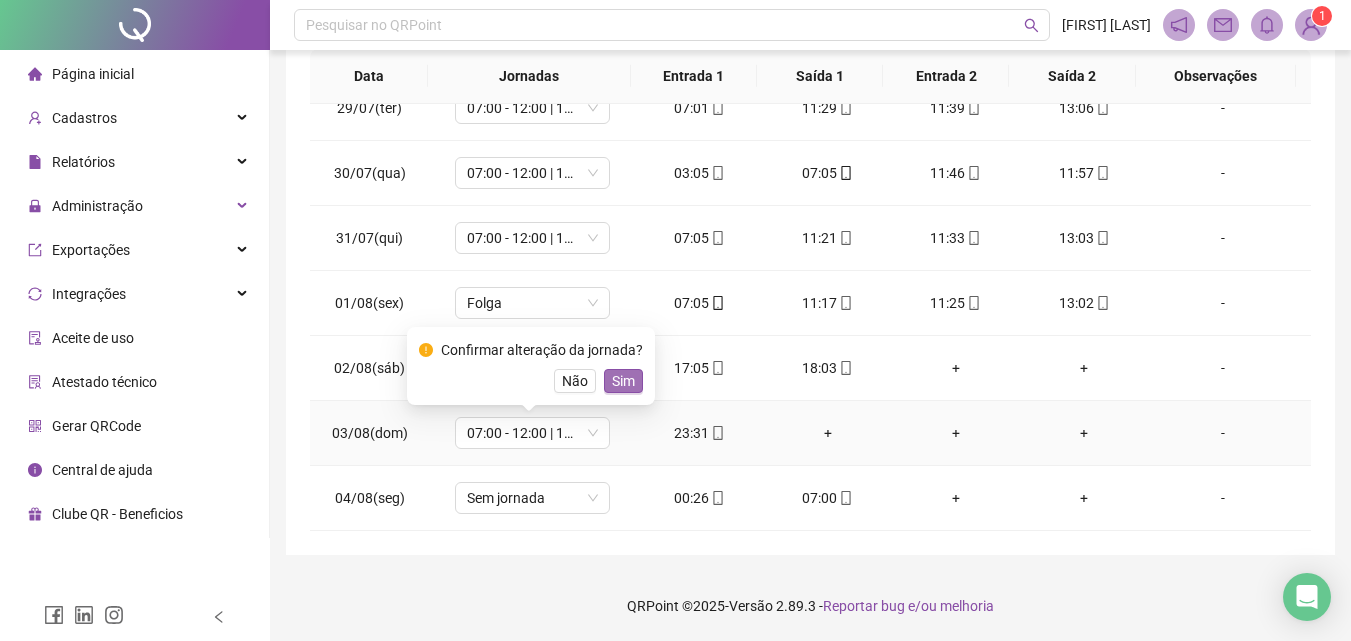 click on "Sim" at bounding box center (623, 381) 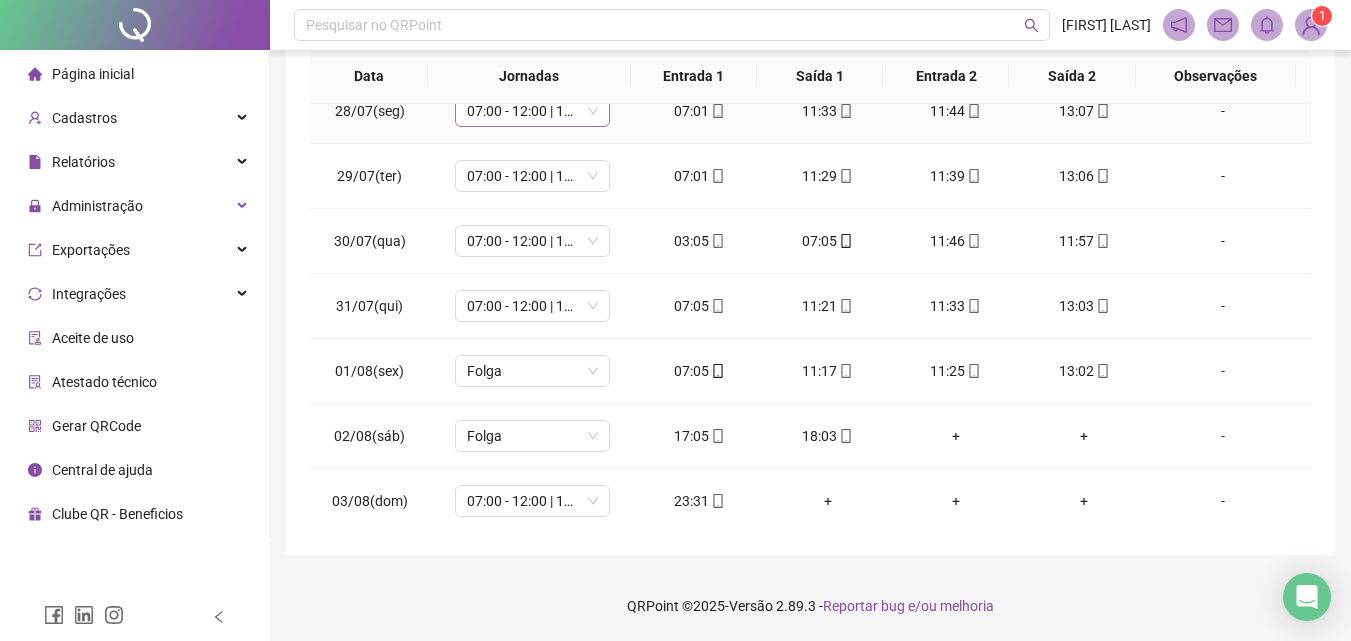 scroll, scrollTop: 613, scrollLeft: 0, axis: vertical 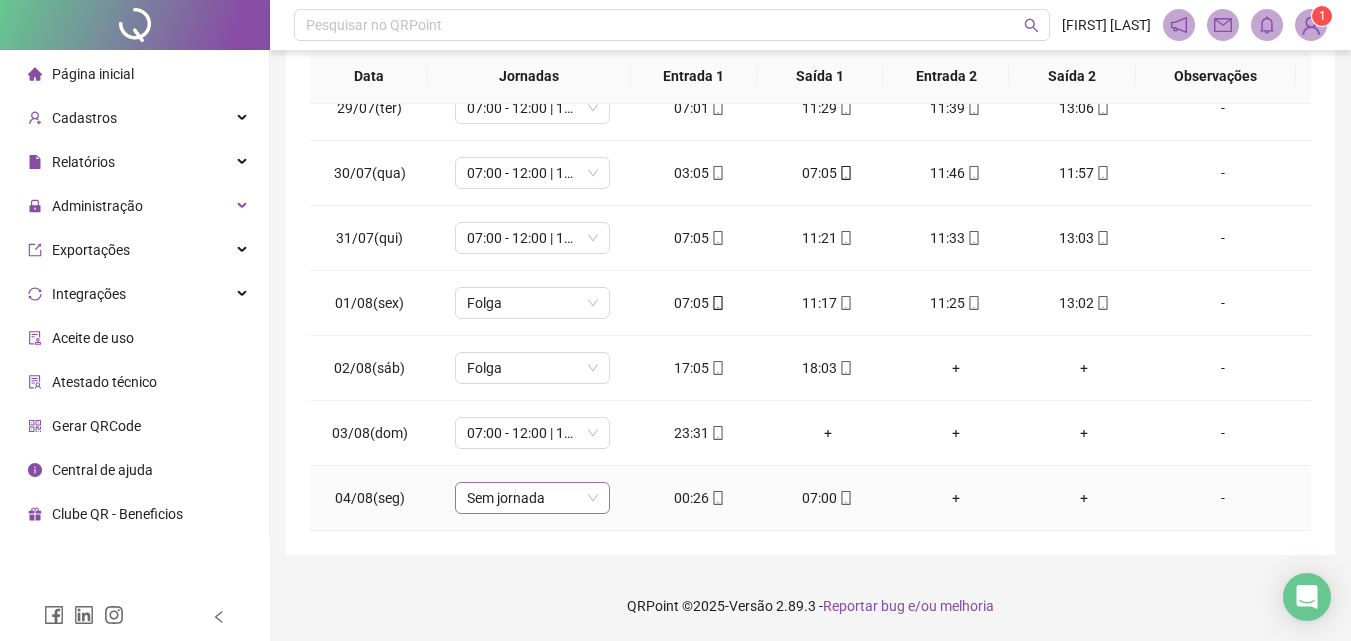 click on "Sem jornada" at bounding box center [532, 498] 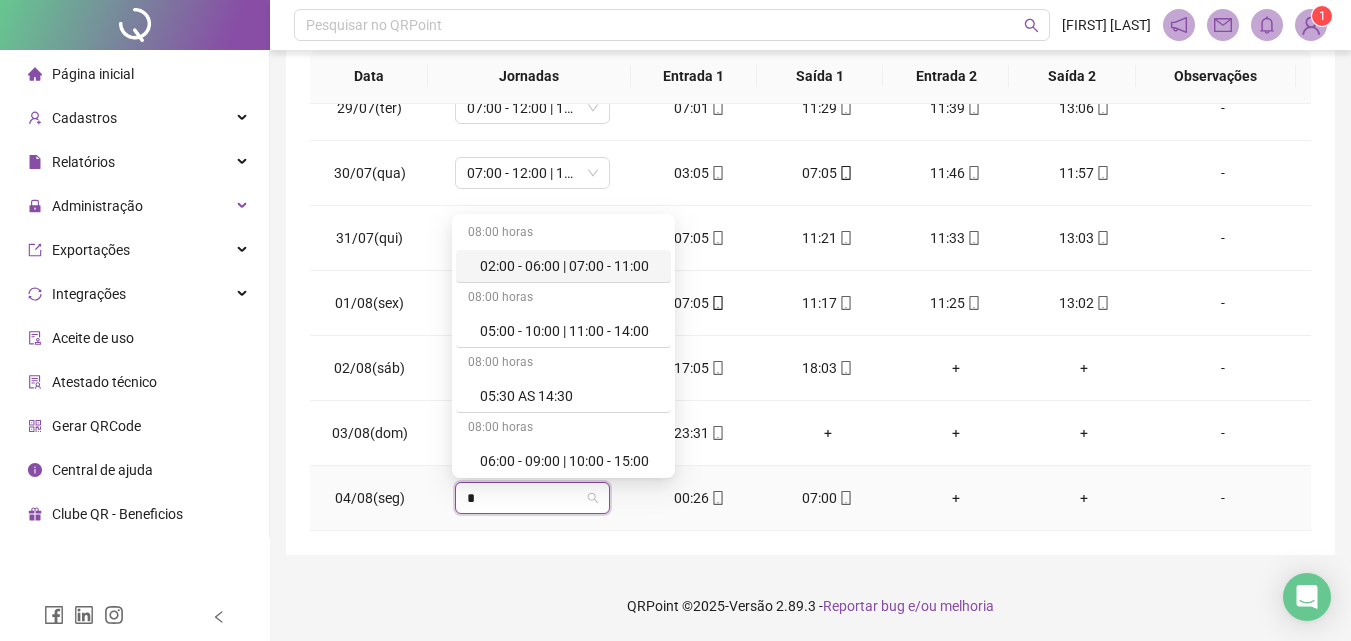 type on "**" 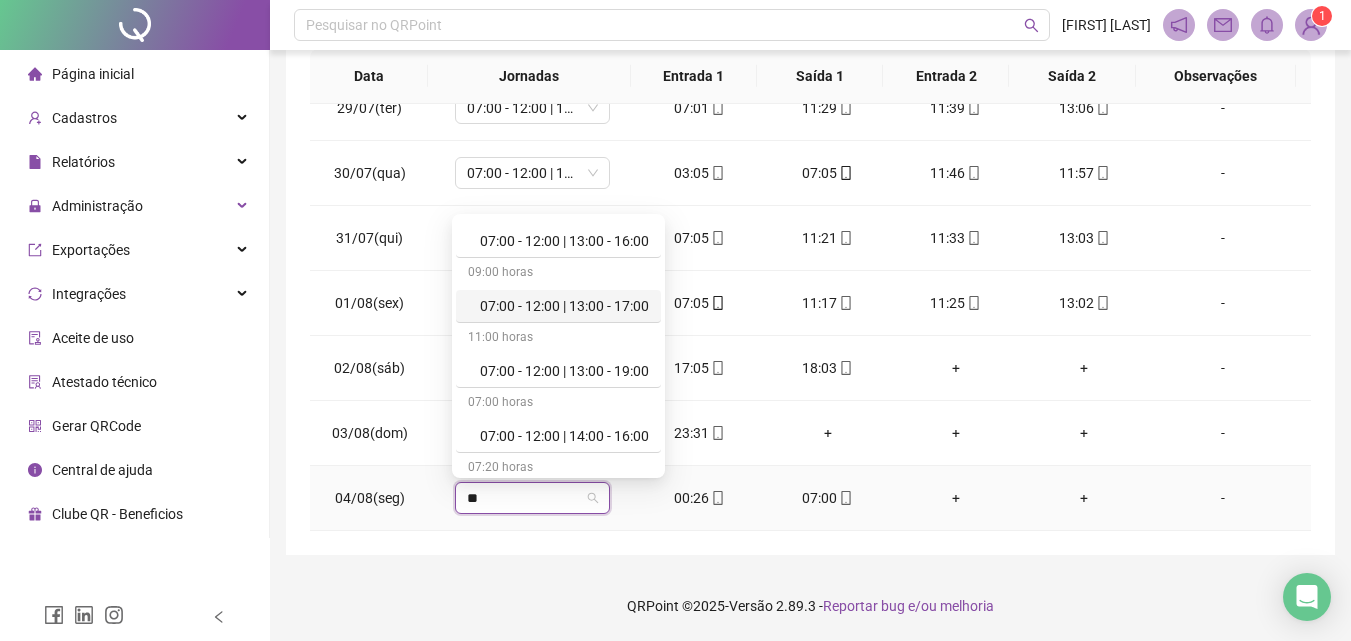 scroll, scrollTop: 900, scrollLeft: 0, axis: vertical 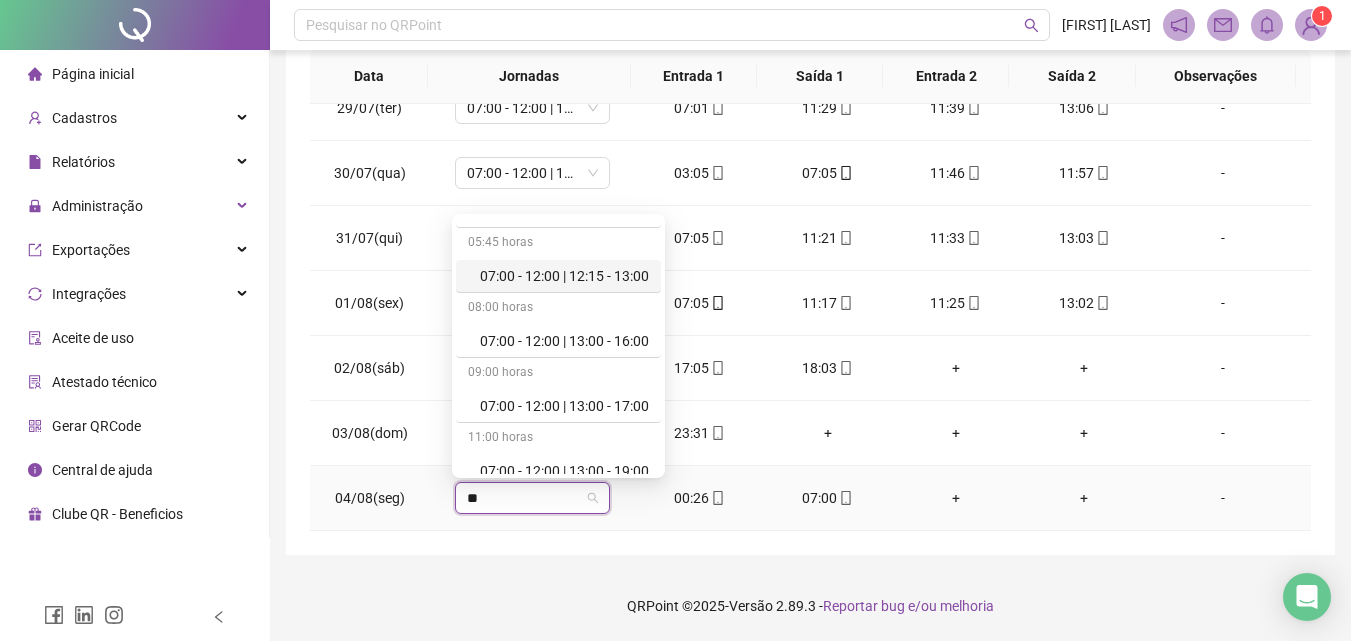 click on "07:00 - 12:00 | 12:15 - 13:00" at bounding box center [564, 276] 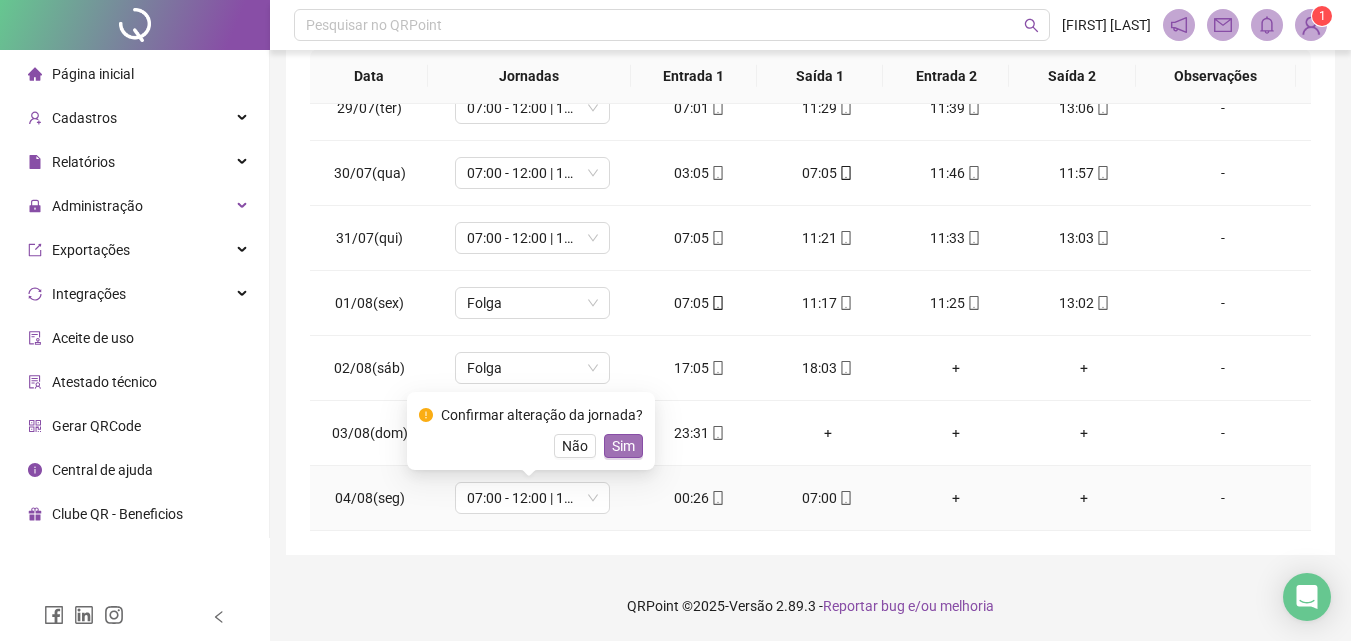 click on "Sim" at bounding box center [623, 446] 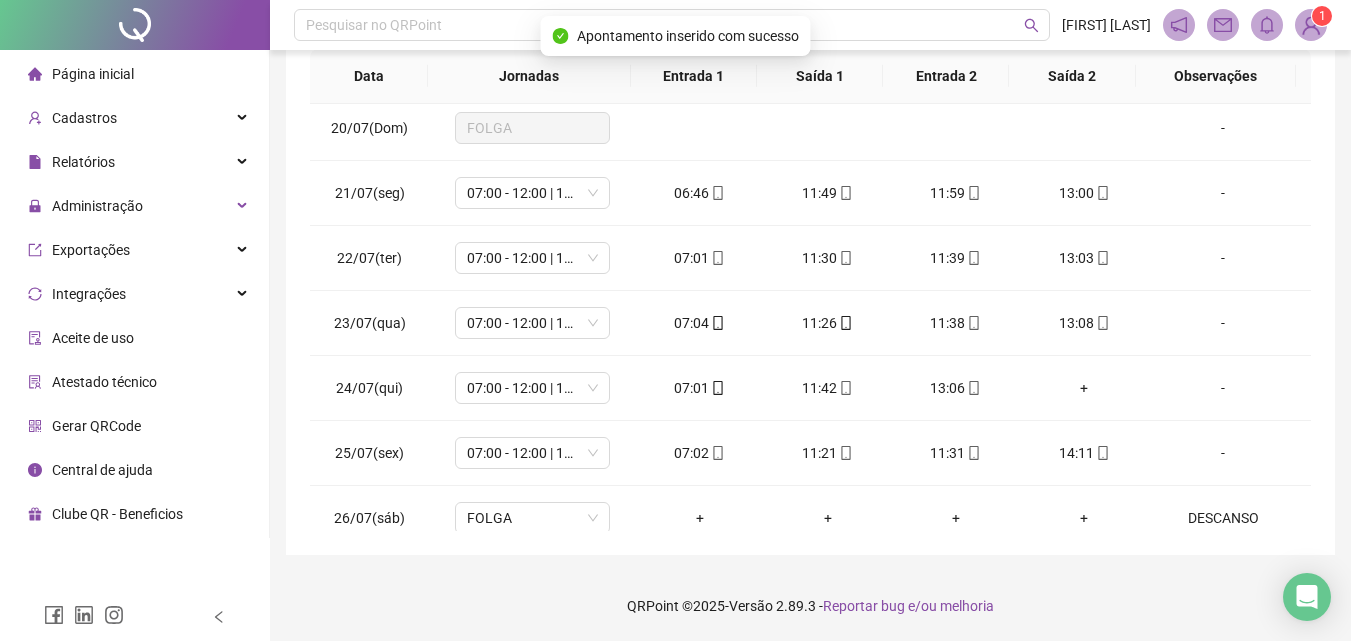 scroll, scrollTop: 0, scrollLeft: 0, axis: both 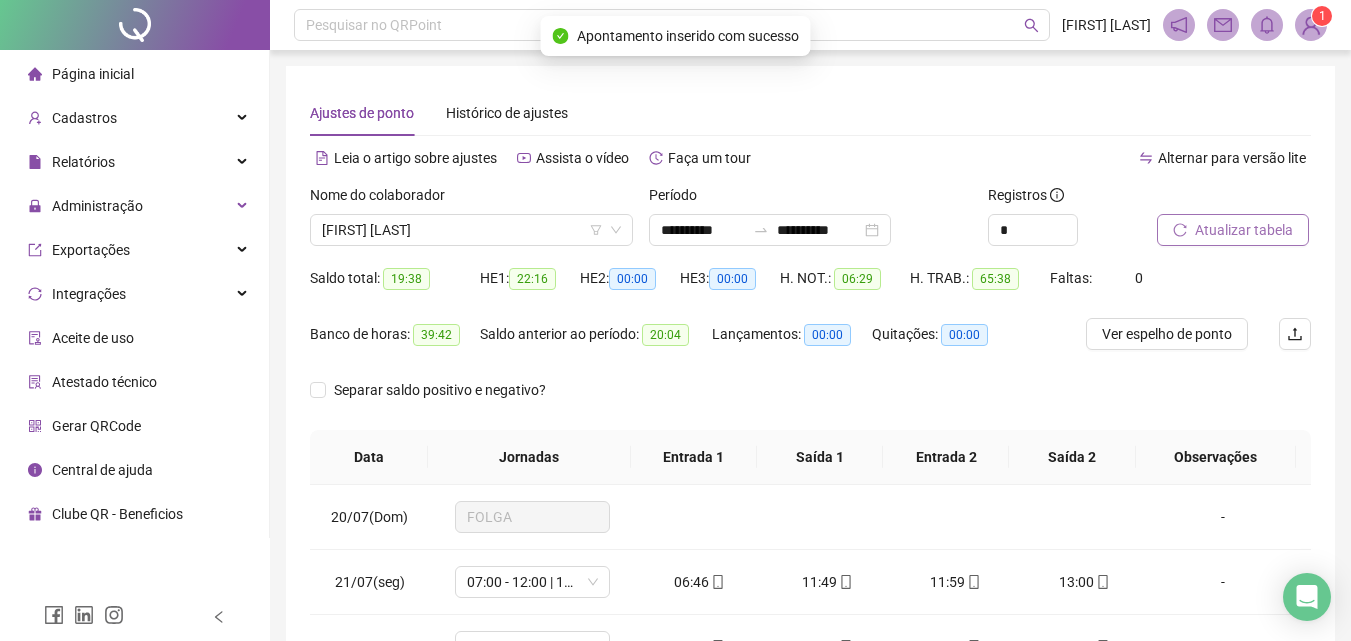 click on "Atualizar tabela" at bounding box center (1244, 230) 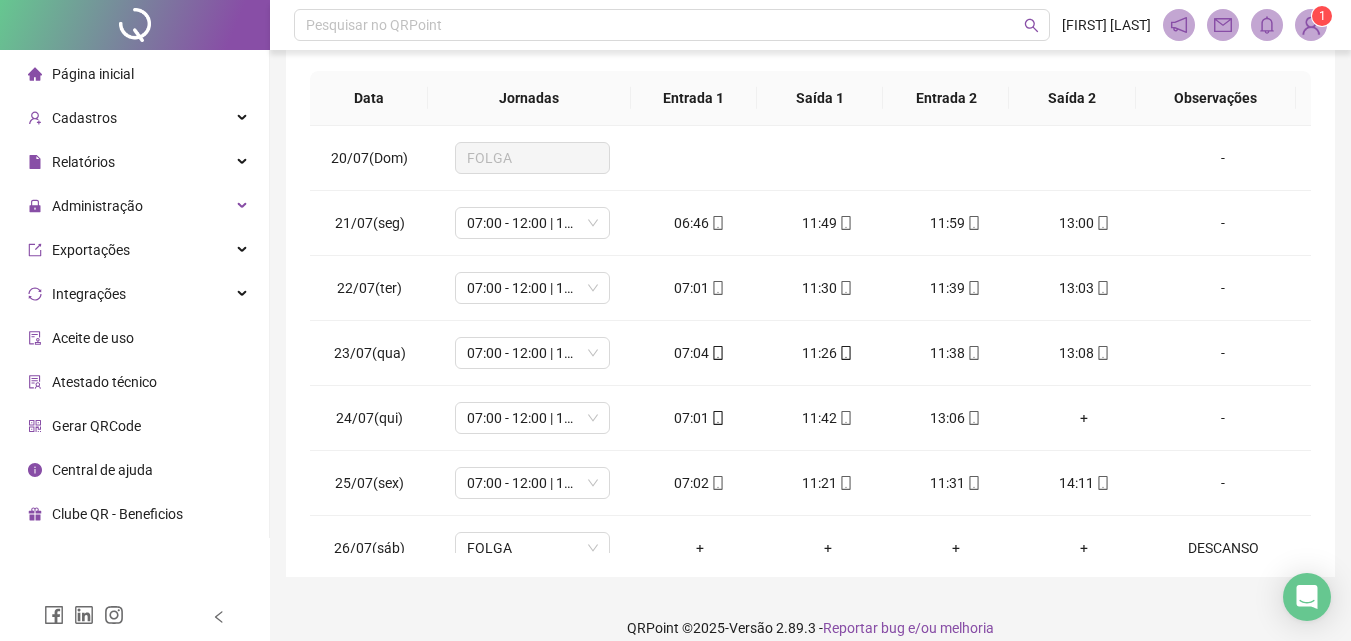 scroll, scrollTop: 381, scrollLeft: 0, axis: vertical 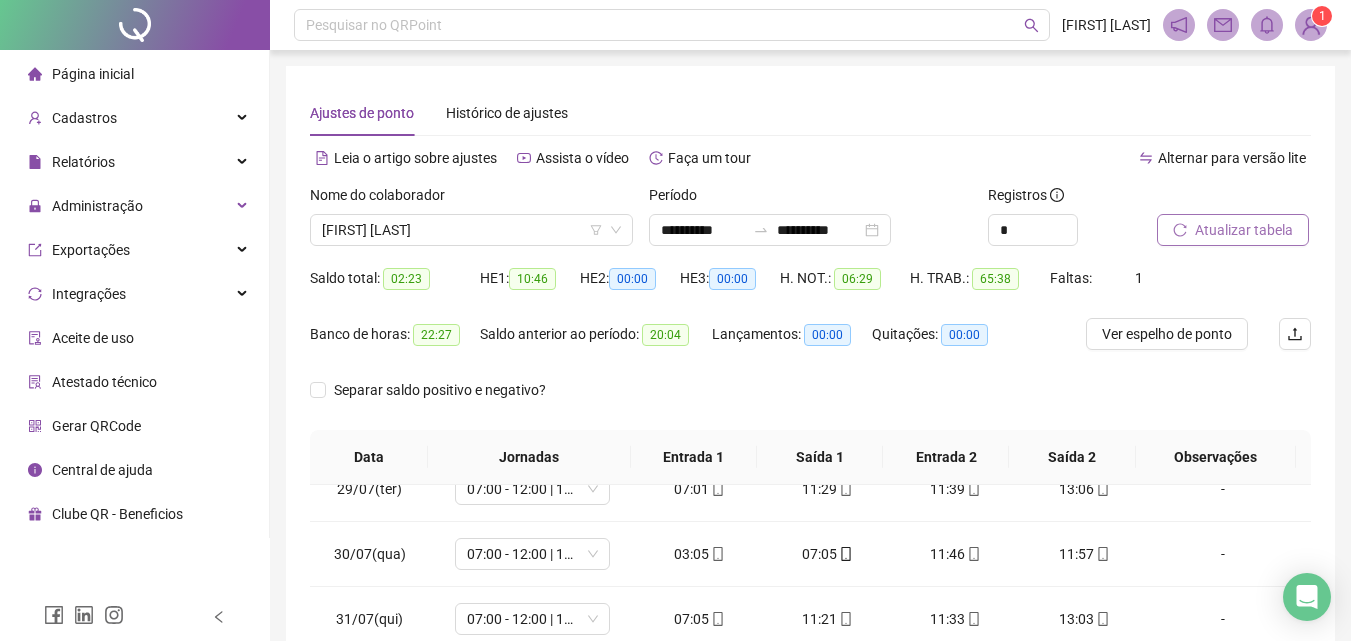 click on "Atualizar tabela" at bounding box center [1244, 230] 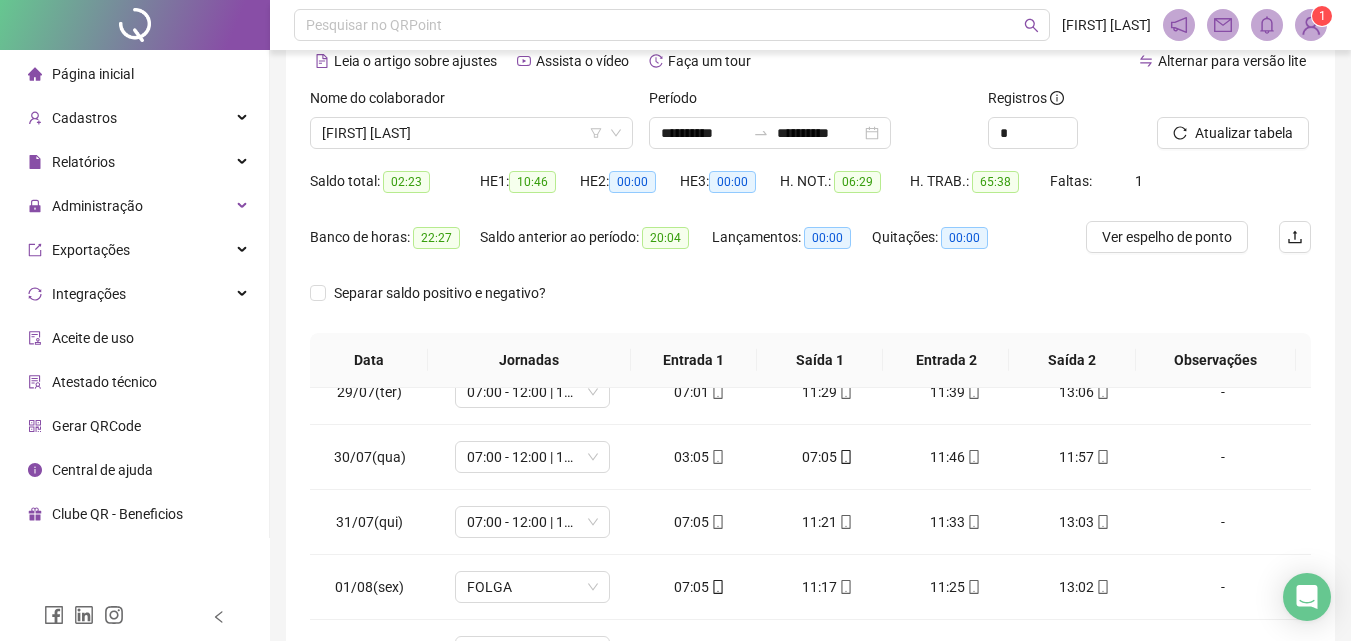 scroll, scrollTop: 100, scrollLeft: 0, axis: vertical 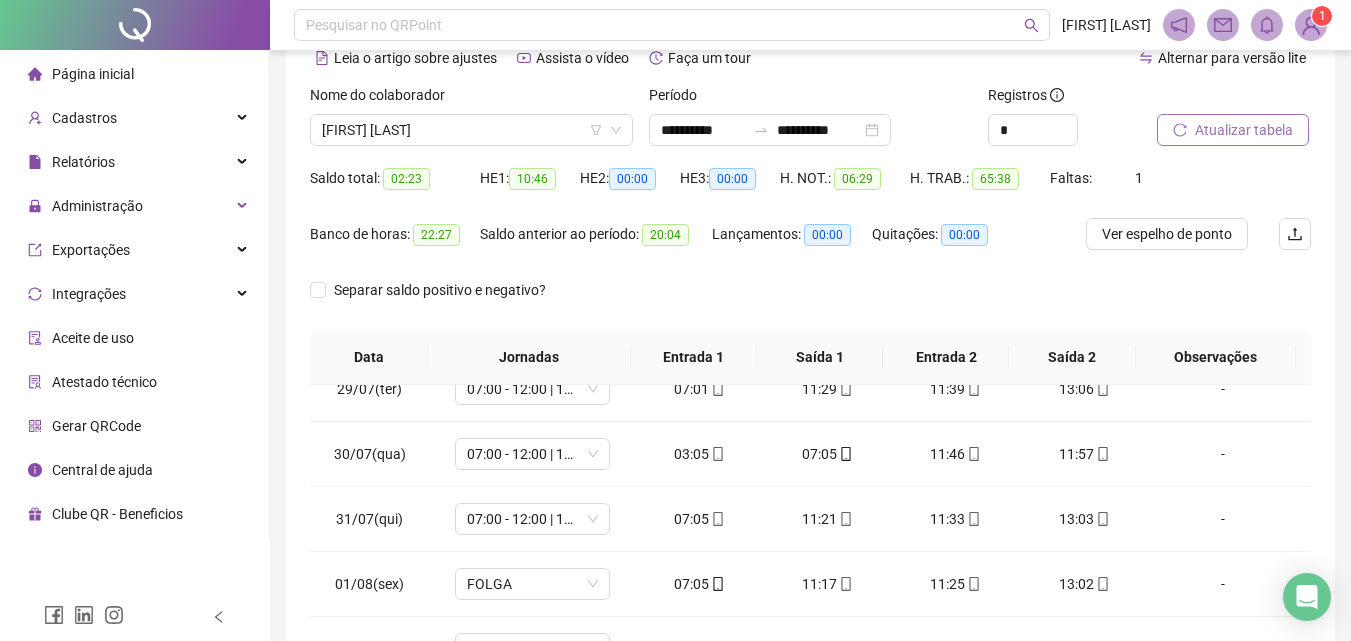 click on "Atualizar tabela" at bounding box center (1244, 130) 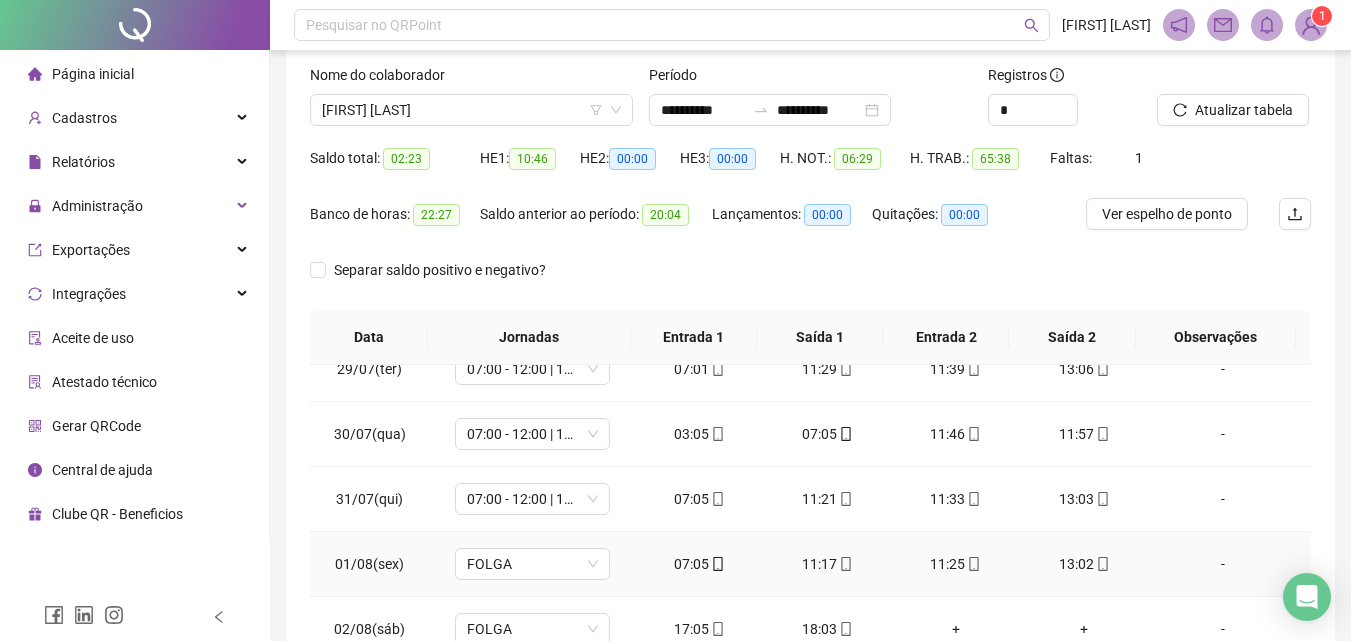 scroll, scrollTop: 381, scrollLeft: 0, axis: vertical 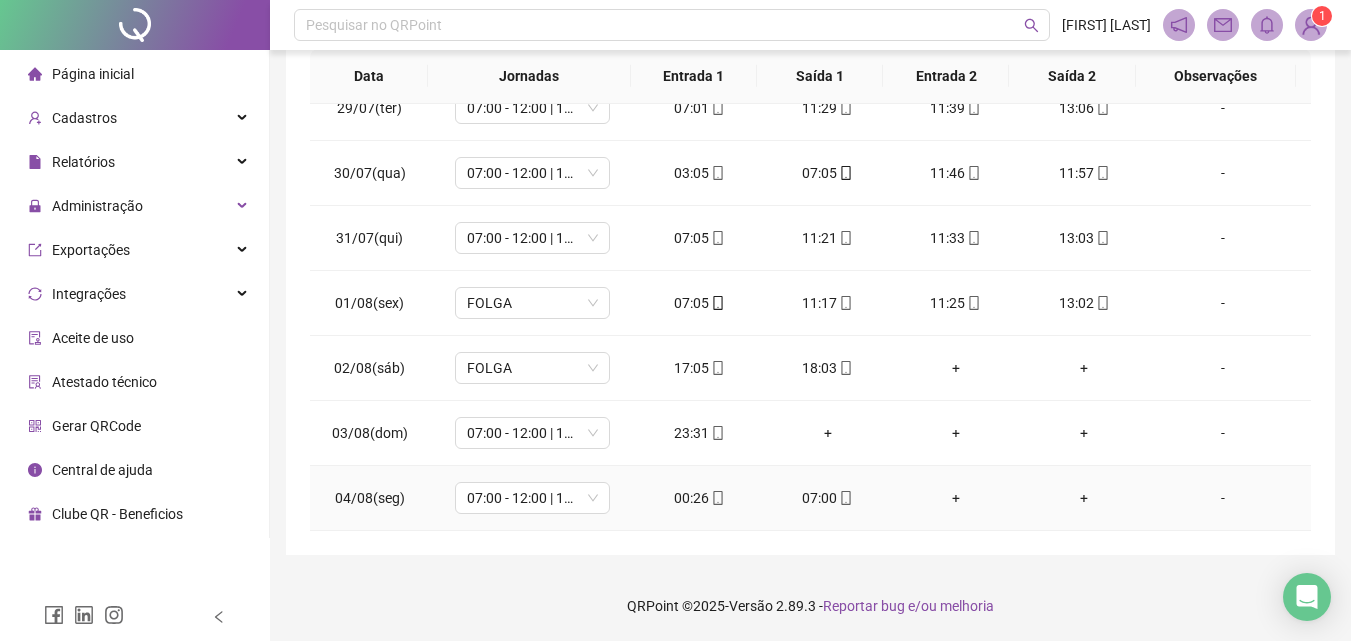 click 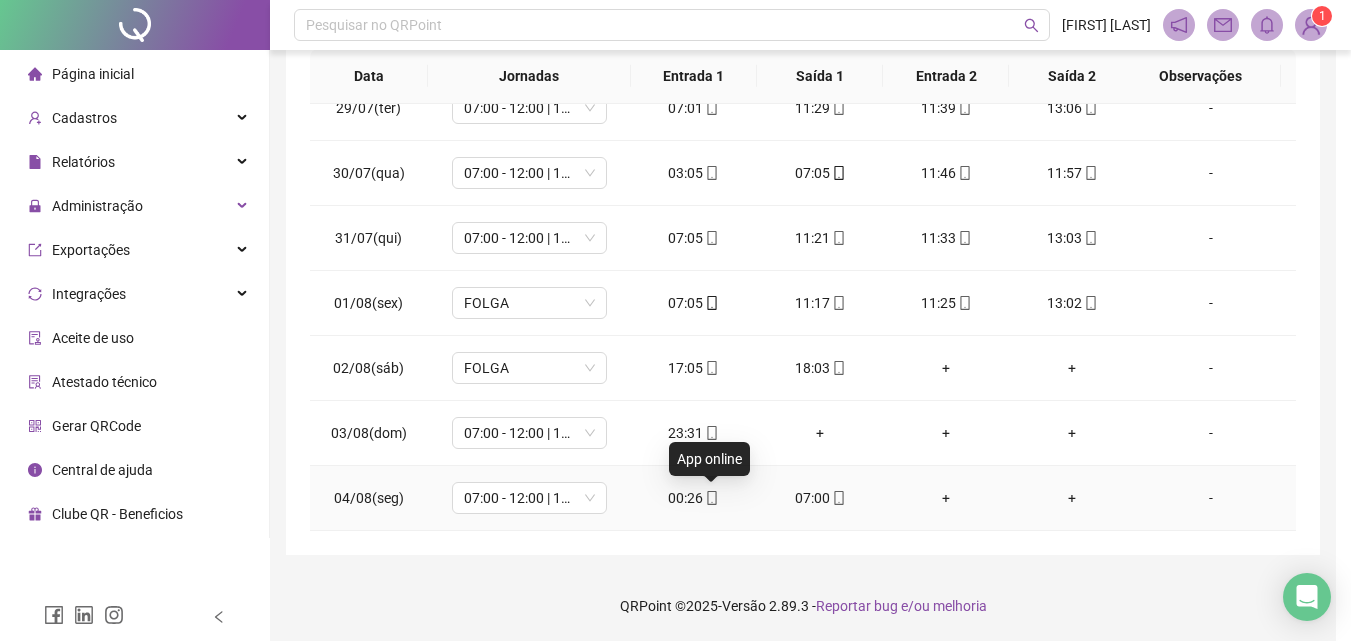 type on "**********" 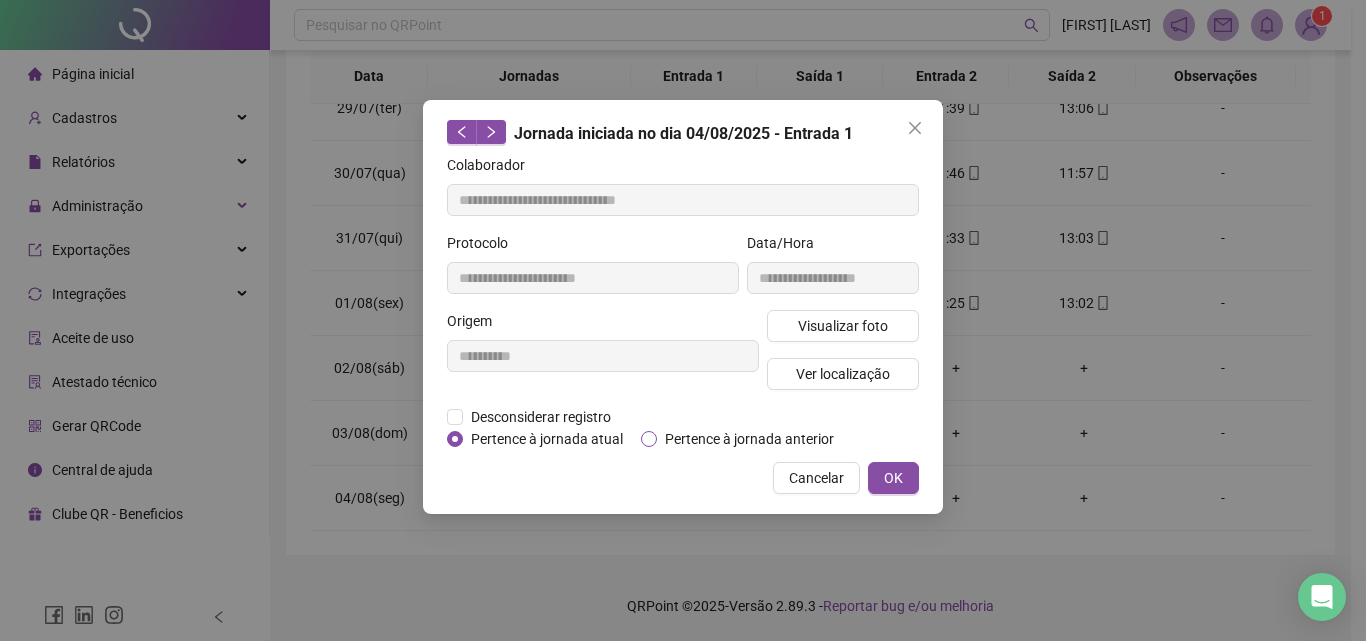 drag, startPoint x: 730, startPoint y: 425, endPoint x: 724, endPoint y: 434, distance: 10.816654 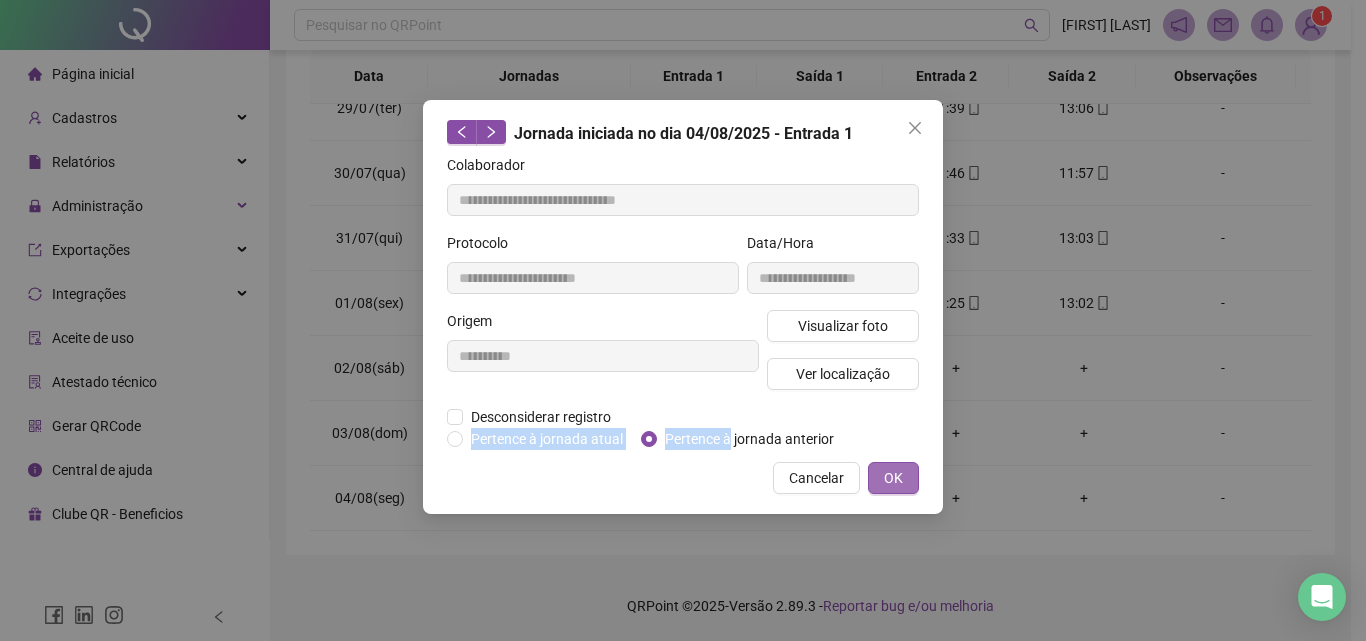 click on "OK" at bounding box center [893, 478] 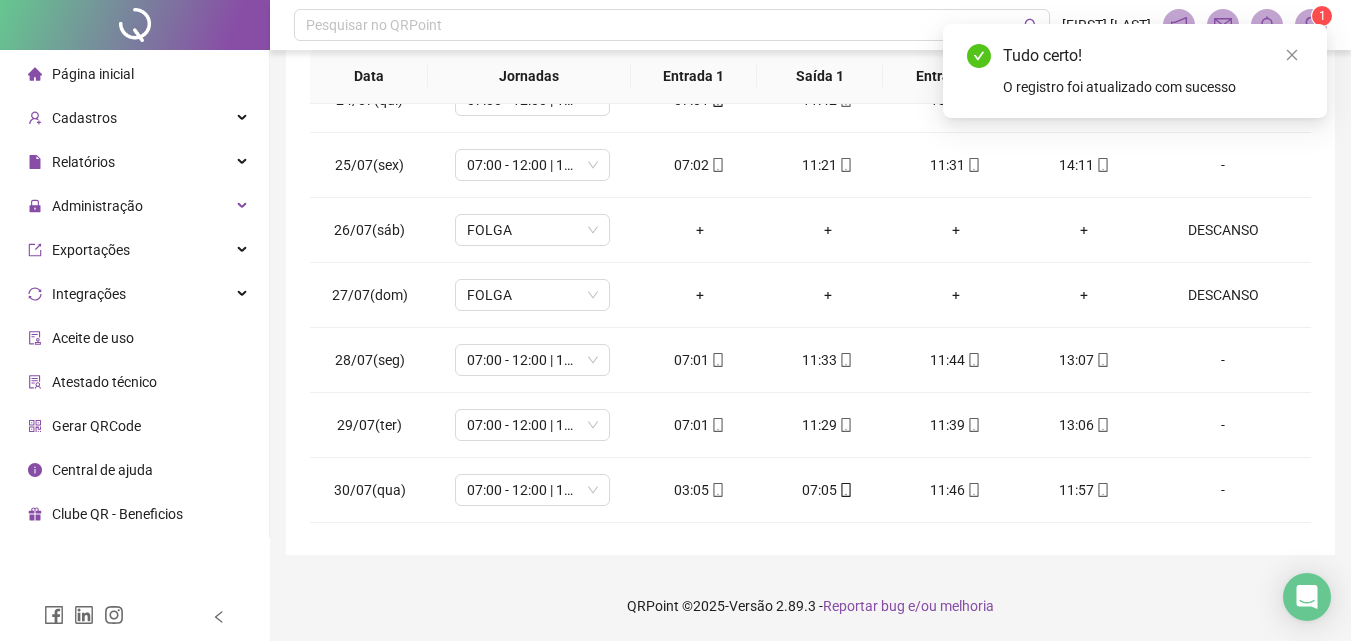 scroll, scrollTop: 0, scrollLeft: 0, axis: both 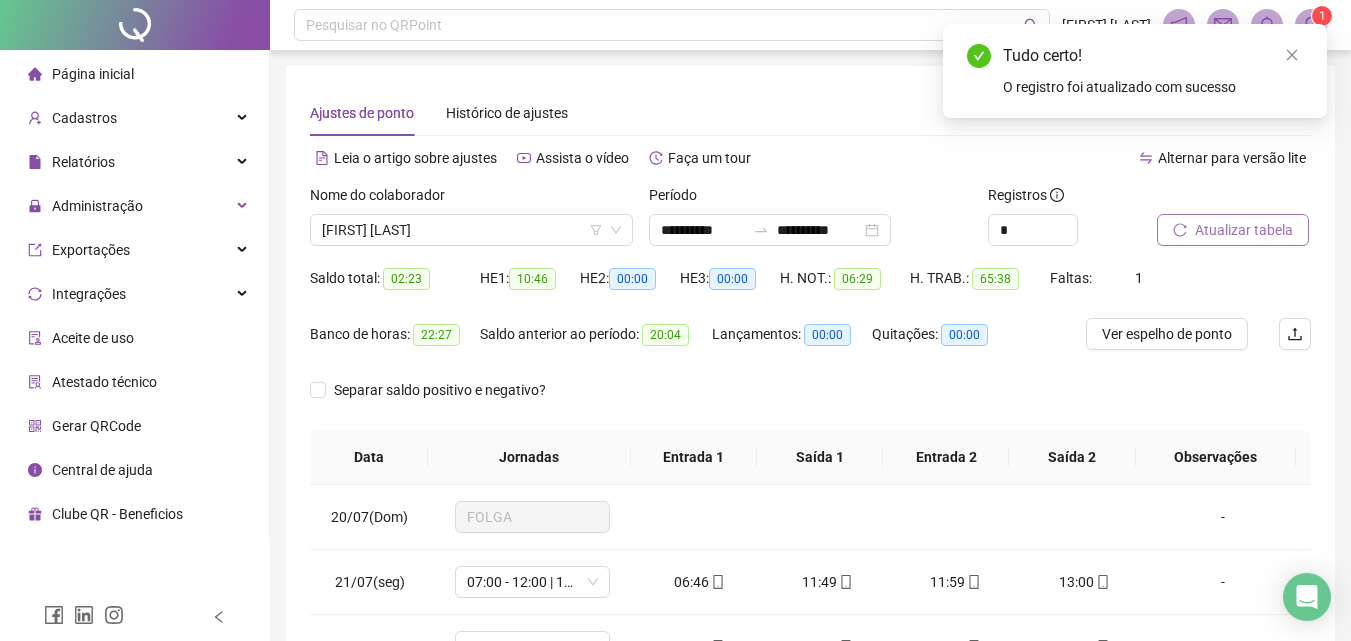click on "Atualizar tabela" at bounding box center (1233, 230) 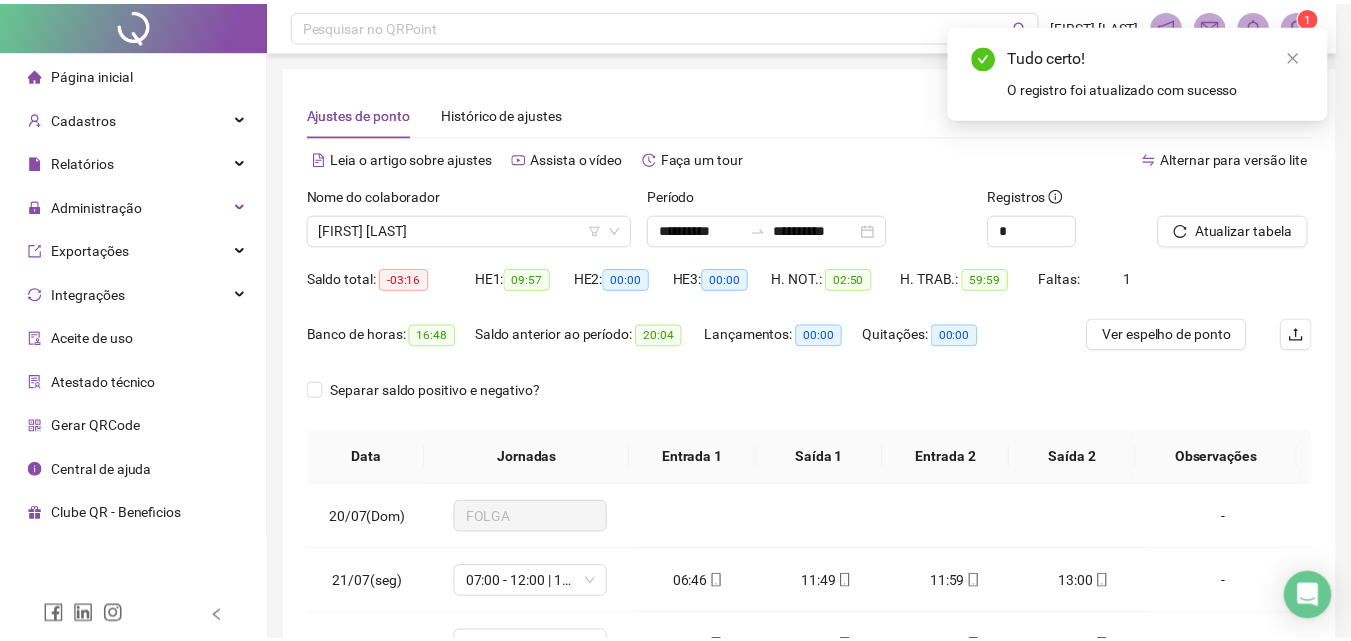 scroll, scrollTop: 381, scrollLeft: 0, axis: vertical 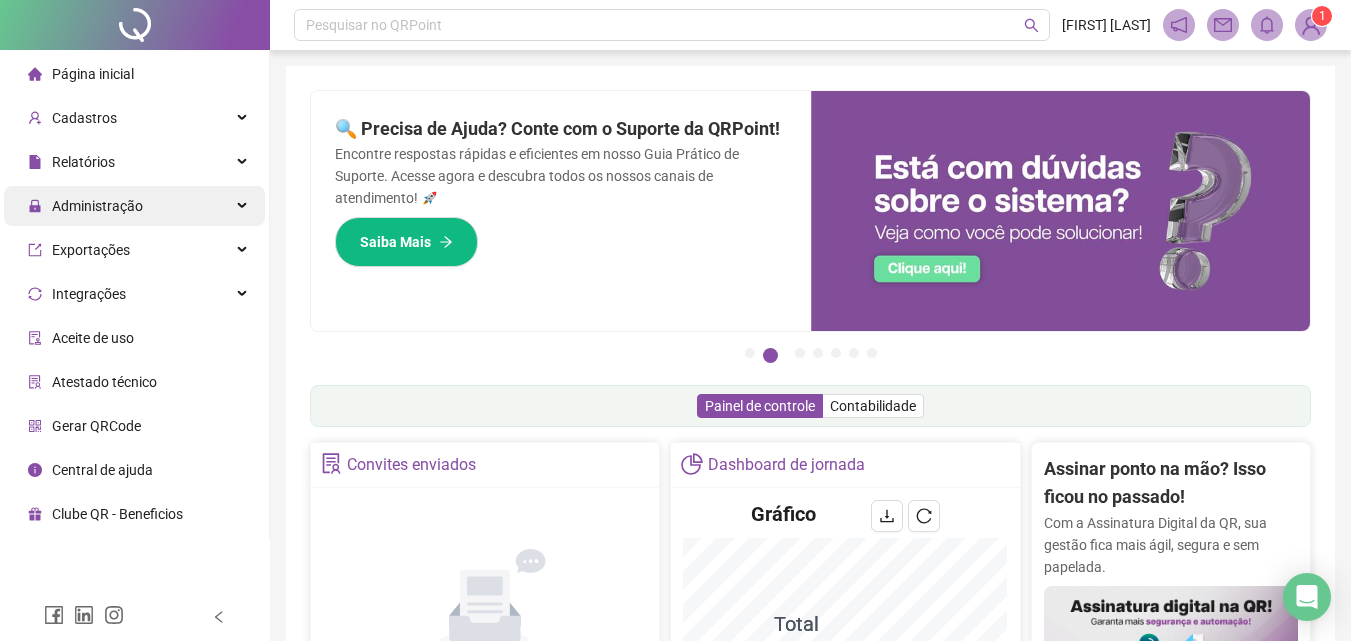click on "Administração" at bounding box center (134, 206) 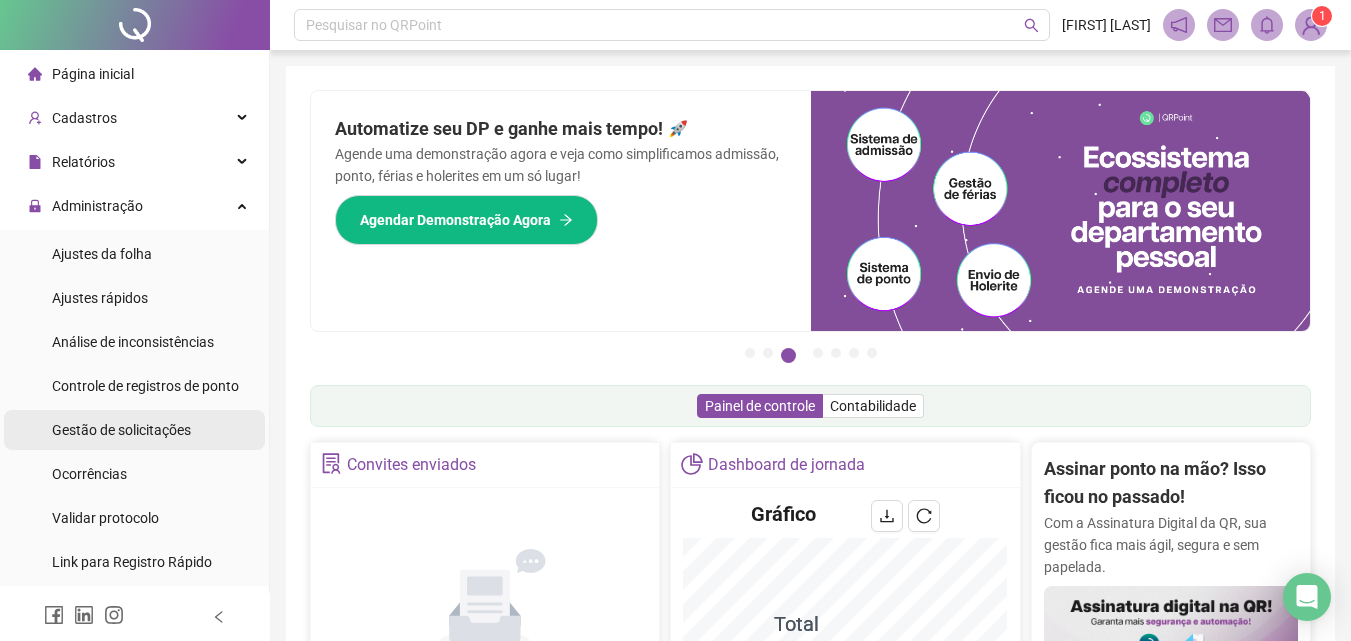click on "Gestão de solicitações" at bounding box center (121, 430) 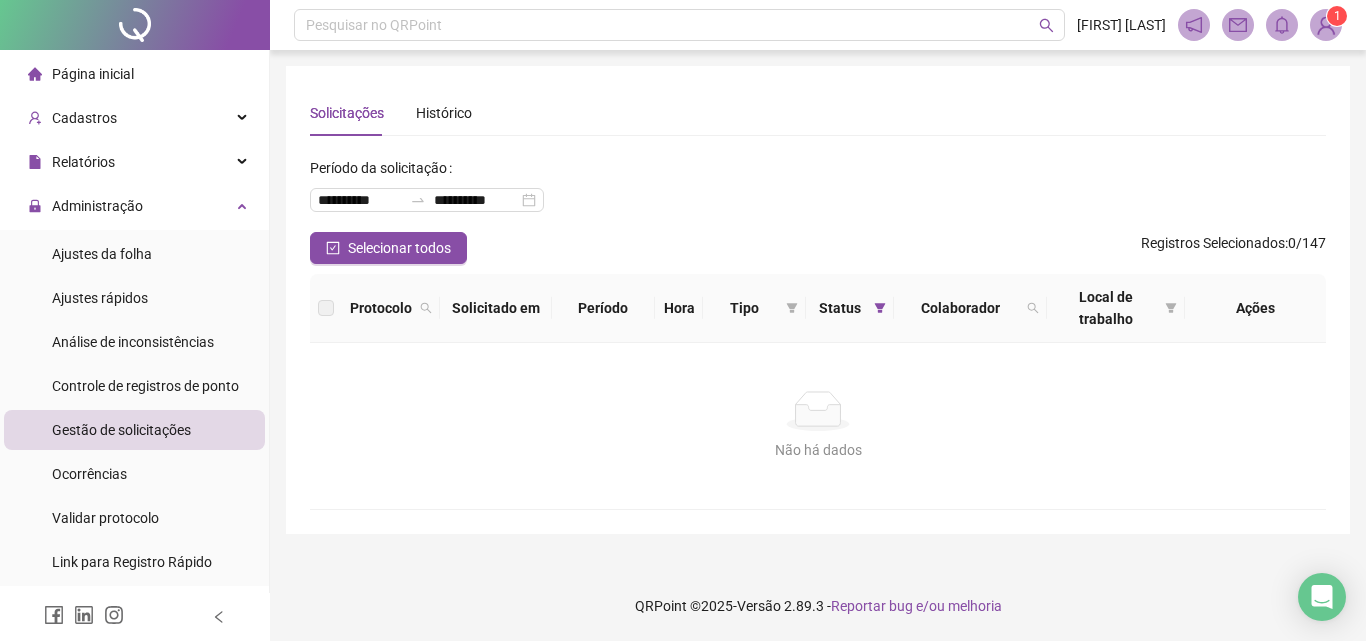 click on "Não há dados Não há dados" at bounding box center (818, 426) 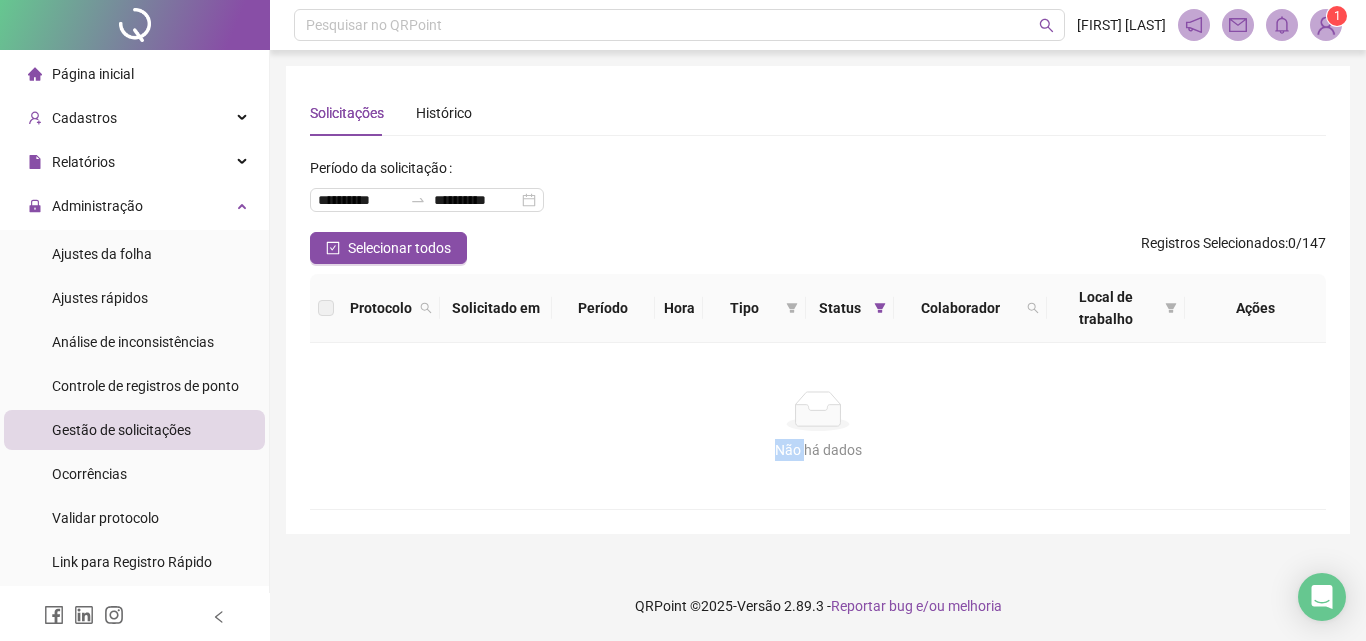 click on "Não há dados Não há dados" at bounding box center (818, 426) 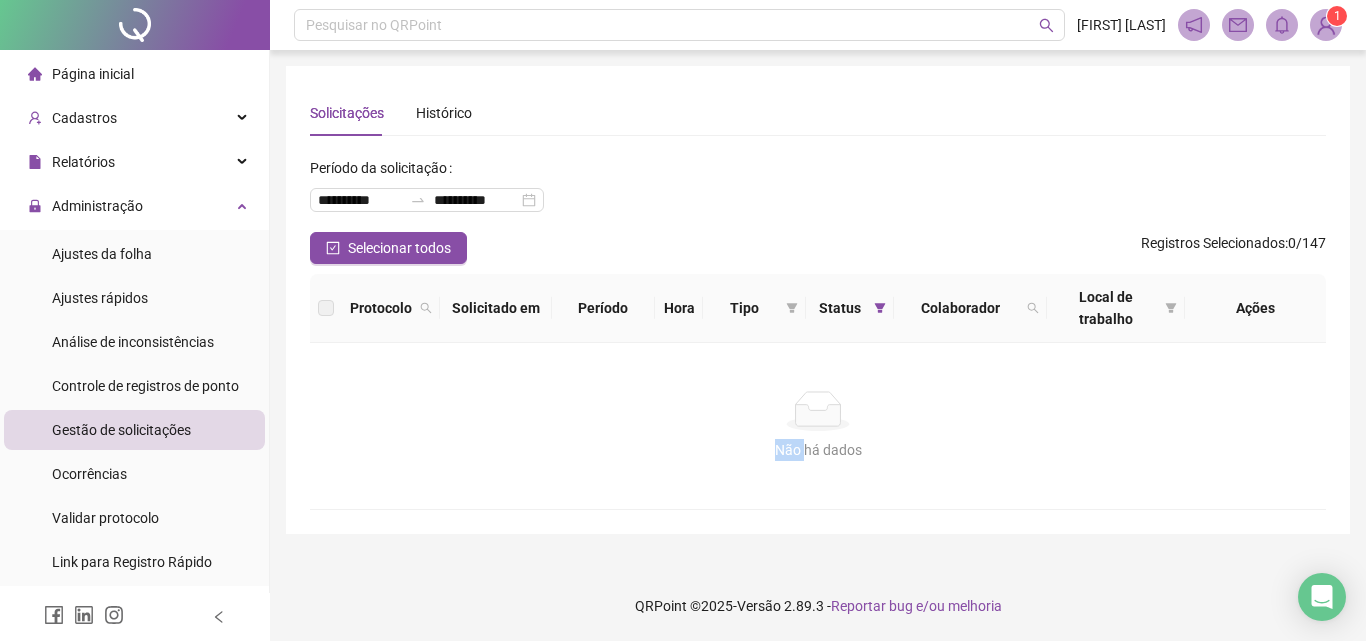 click on "Não há dados Não há dados" at bounding box center (818, 426) 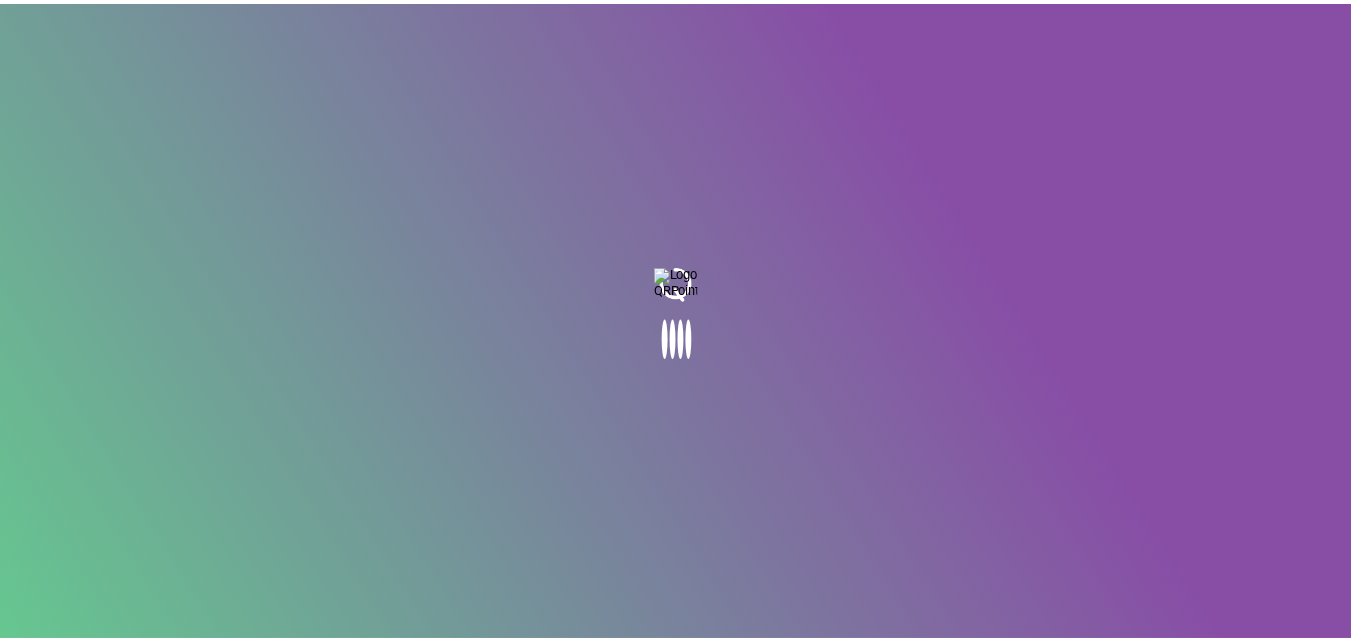 scroll, scrollTop: 0, scrollLeft: 0, axis: both 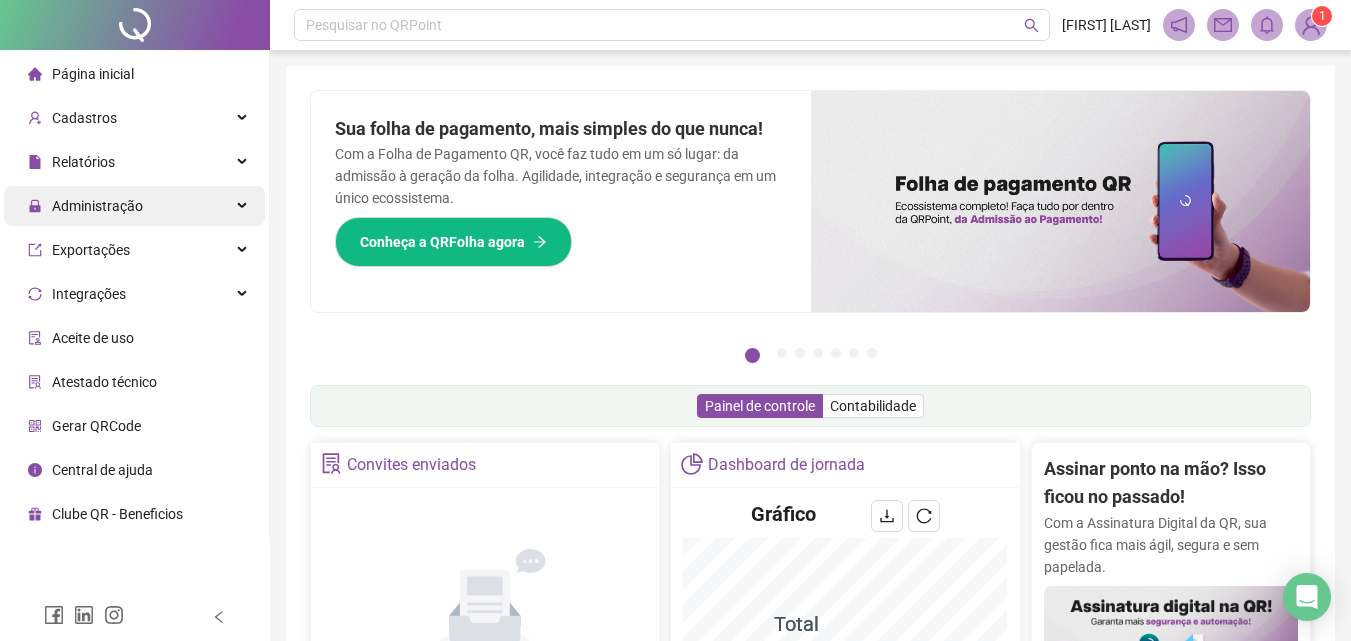 click on "Administração" at bounding box center [97, 206] 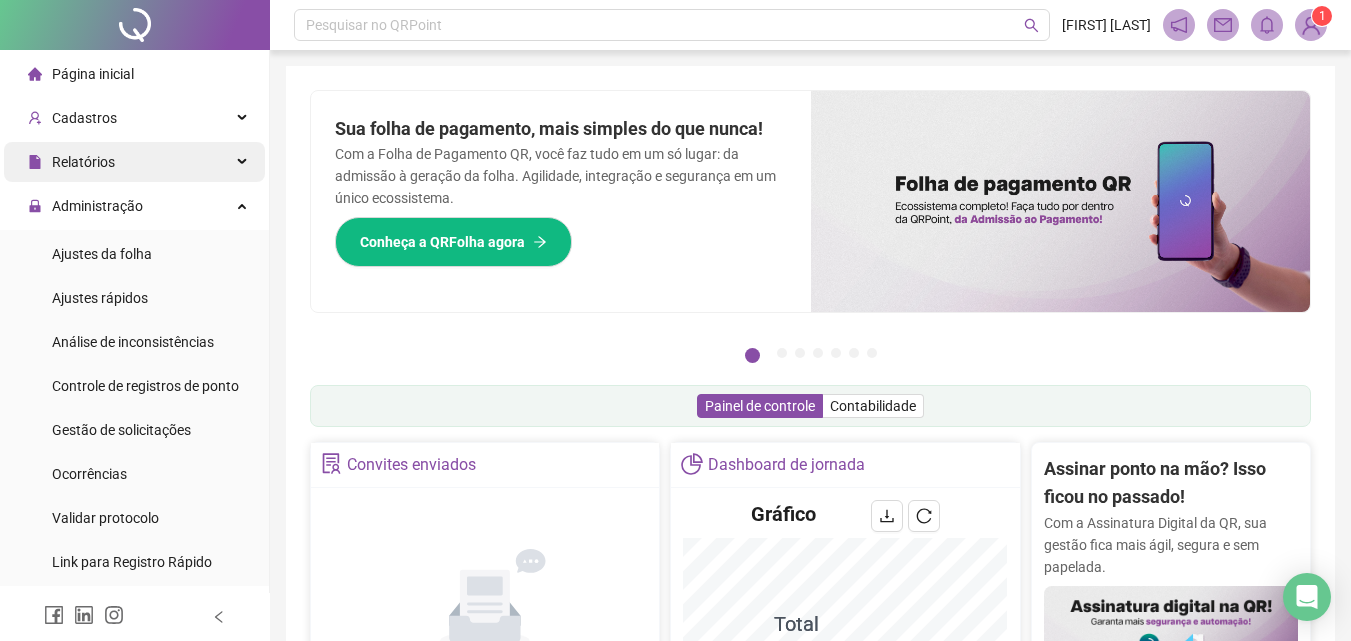 click on "Relatórios" at bounding box center [83, 162] 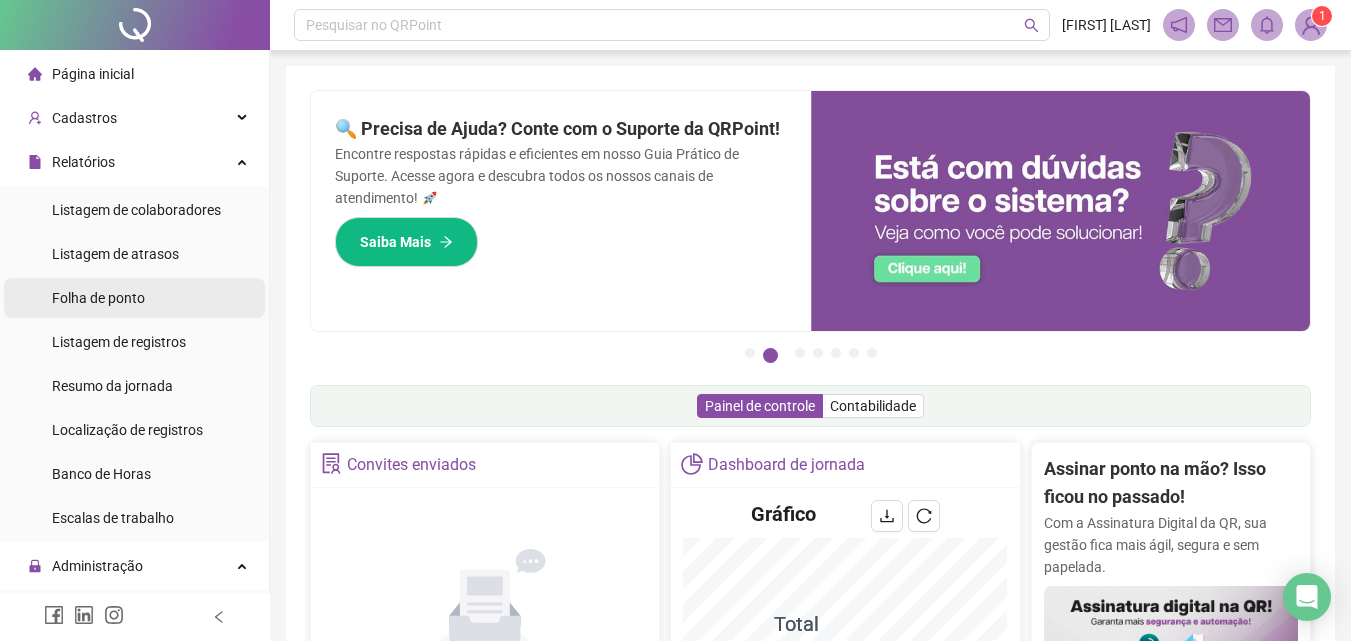 click on "Folha de ponto" at bounding box center [98, 298] 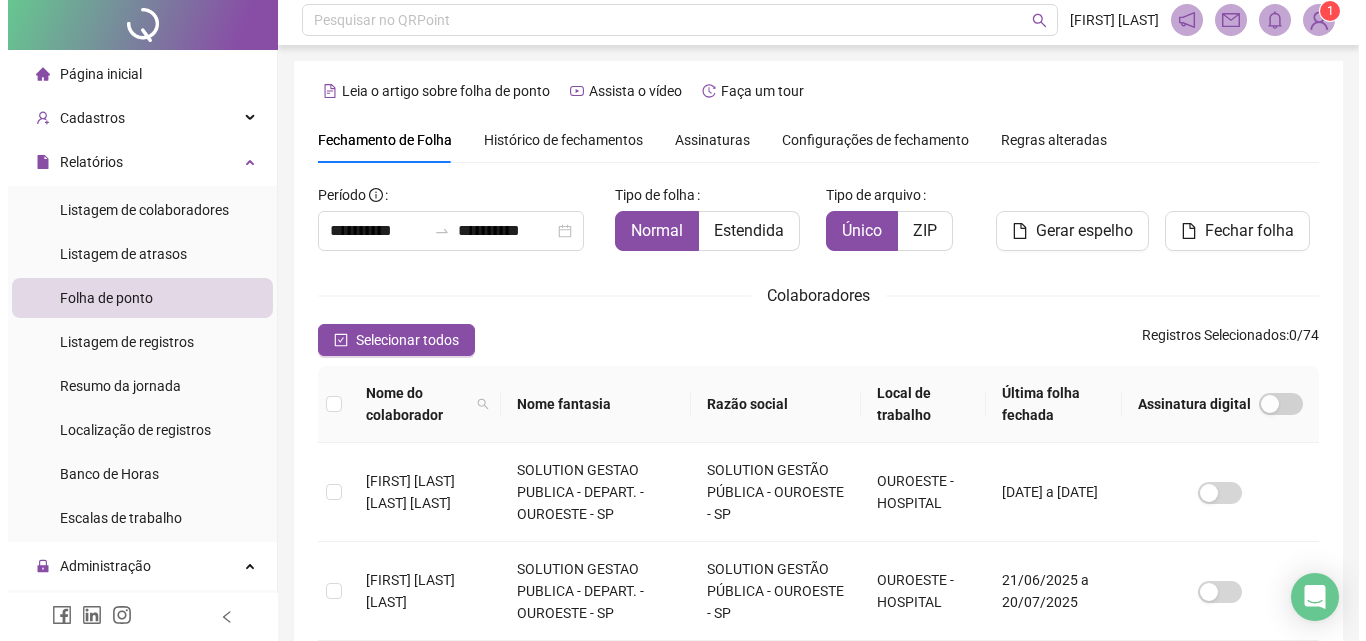 scroll, scrollTop: 0, scrollLeft: 0, axis: both 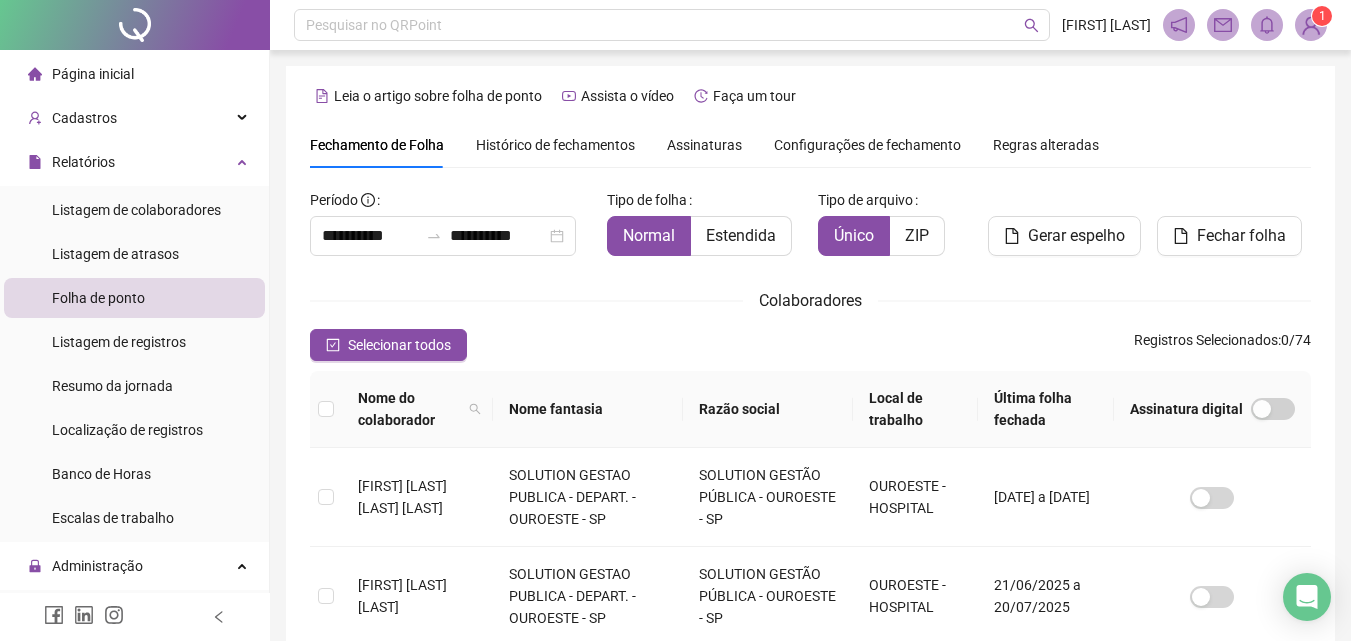 drag, startPoint x: 589, startPoint y: 133, endPoint x: 583, endPoint y: 143, distance: 11.661903 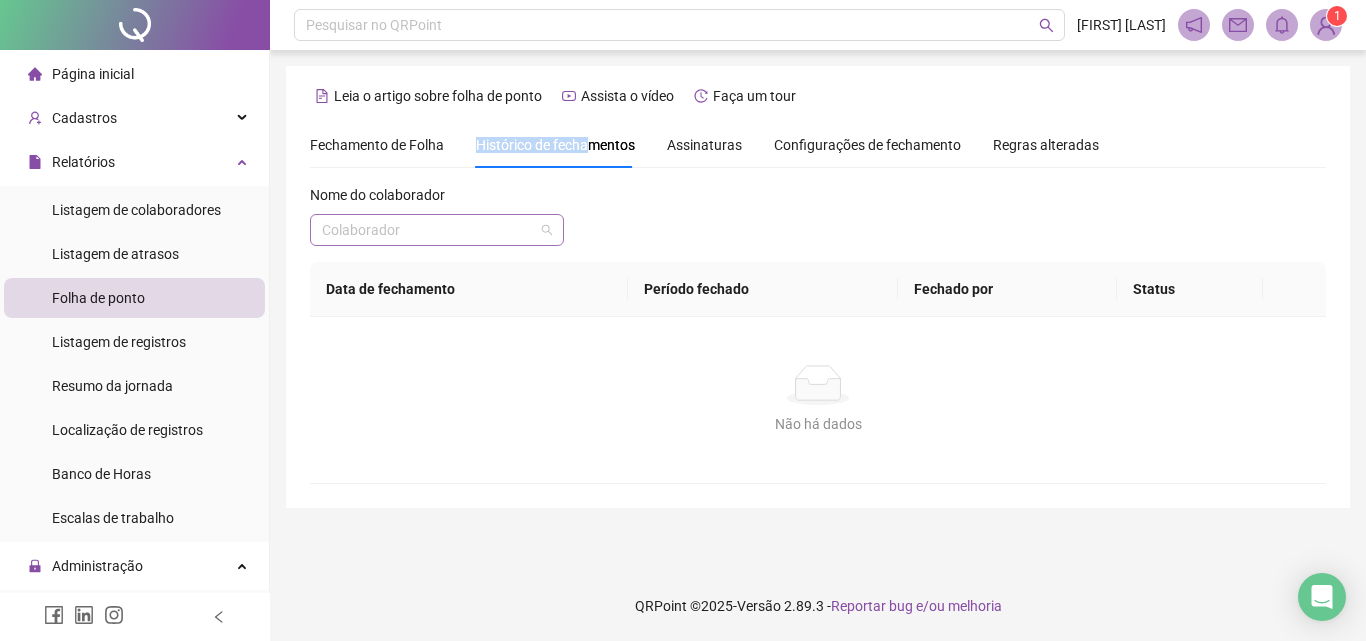 click at bounding box center (428, 230) 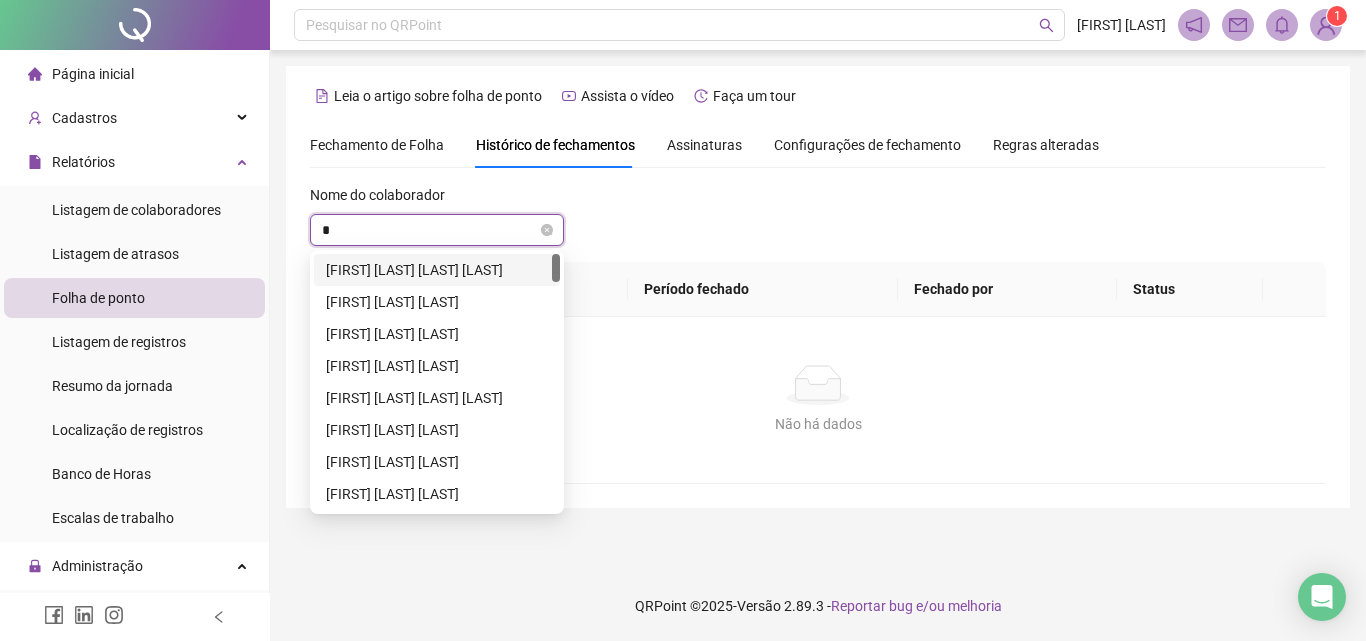 type on "**" 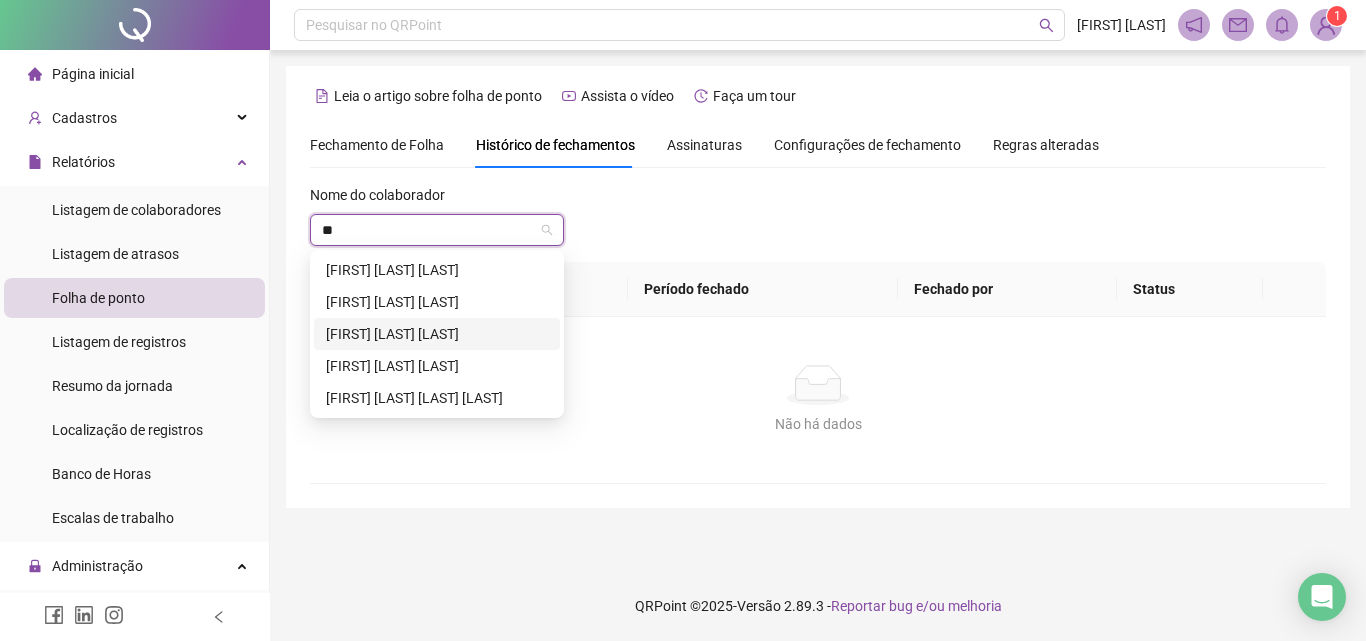 click on "EDSON RICARDO ALVES GARCIA" at bounding box center (437, 334) 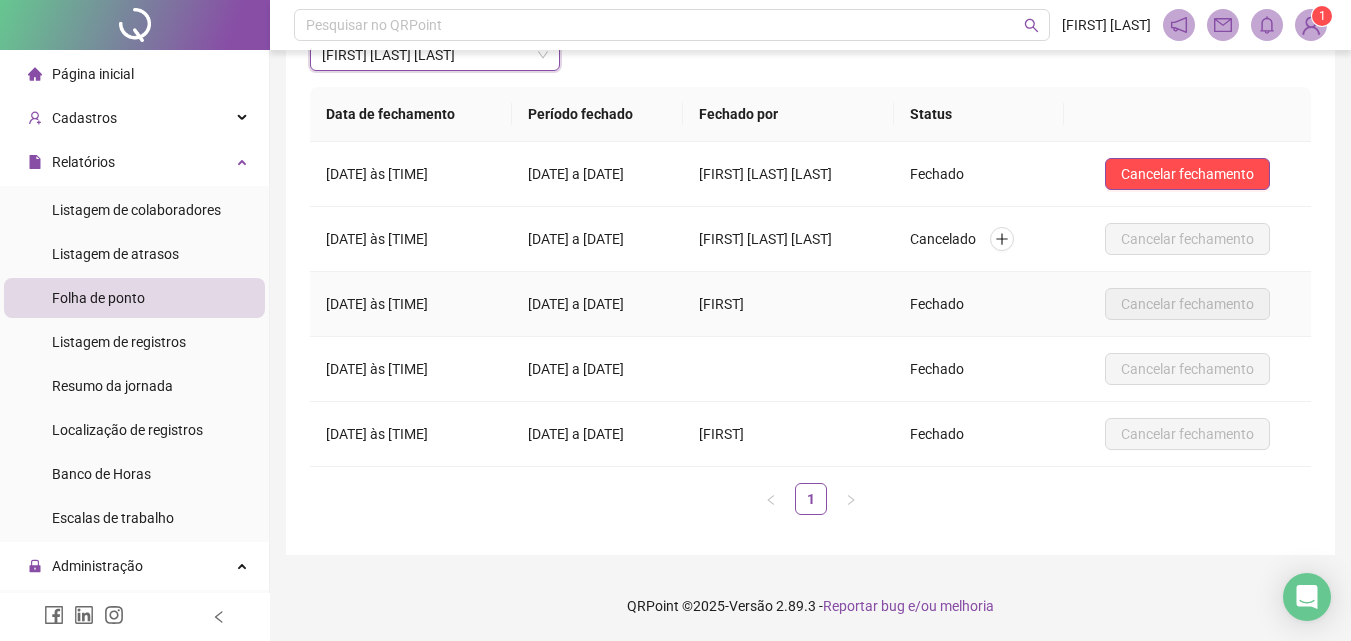 scroll, scrollTop: 75, scrollLeft: 0, axis: vertical 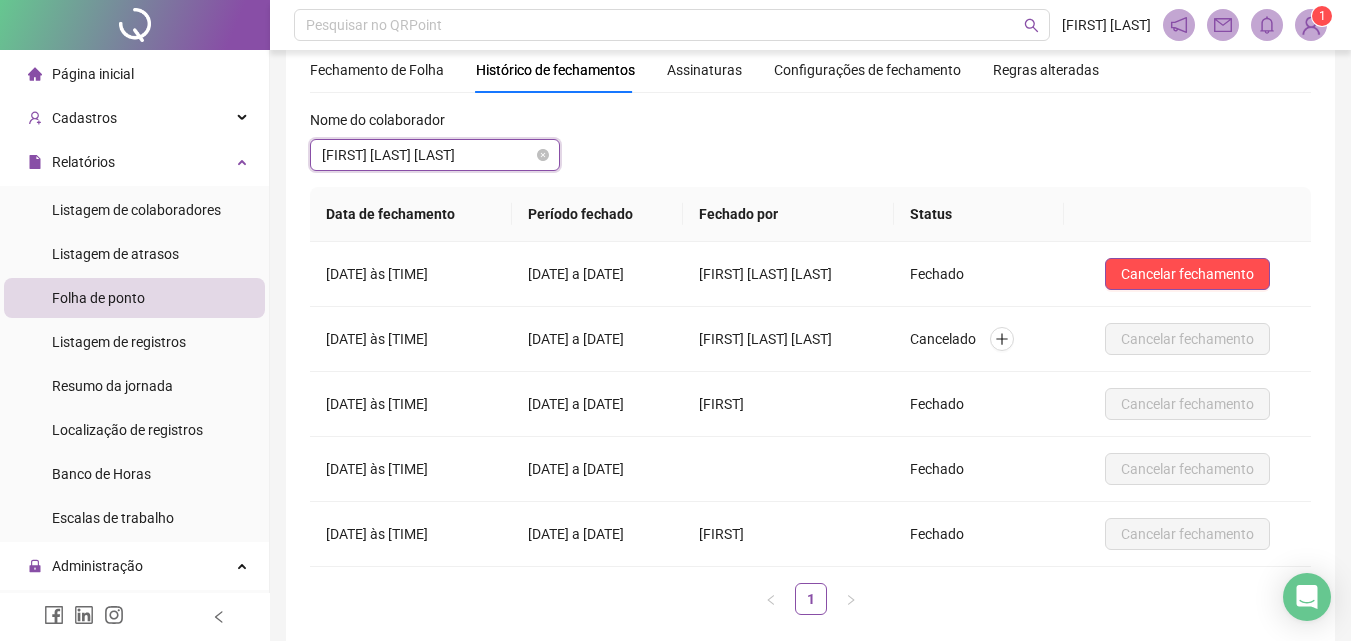click on "EDSON RICARDO ALVES GARCIA" at bounding box center (435, 155) 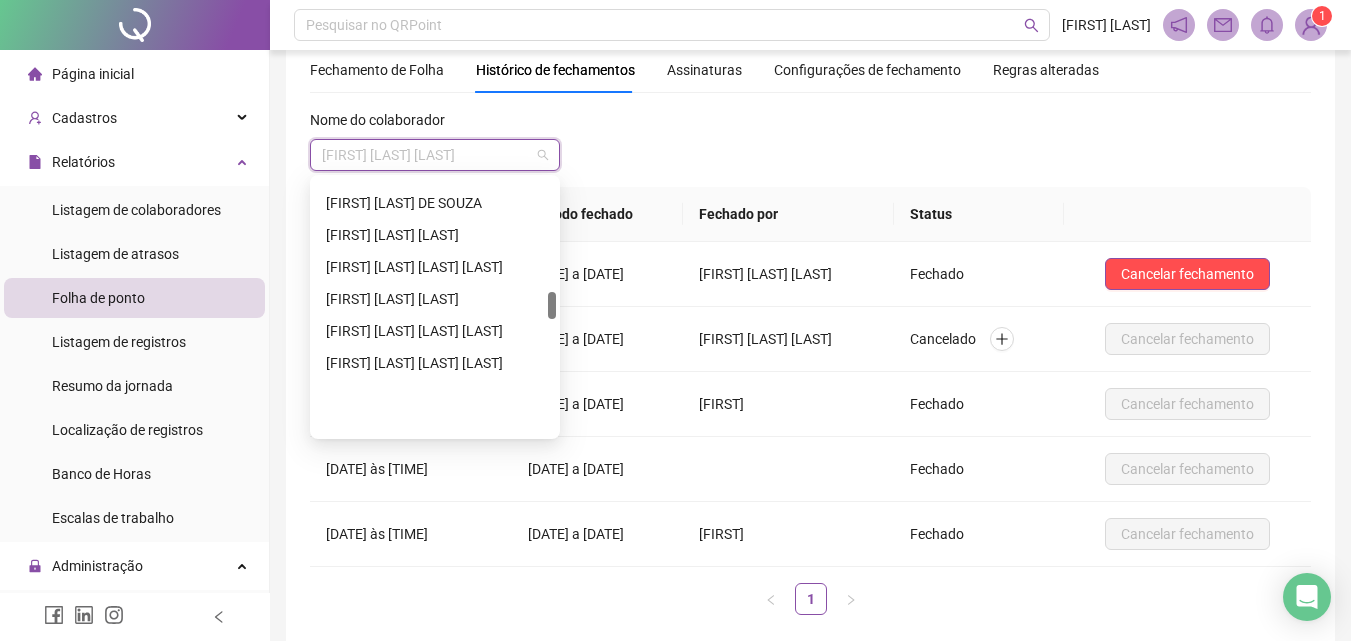 scroll, scrollTop: 1044, scrollLeft: 0, axis: vertical 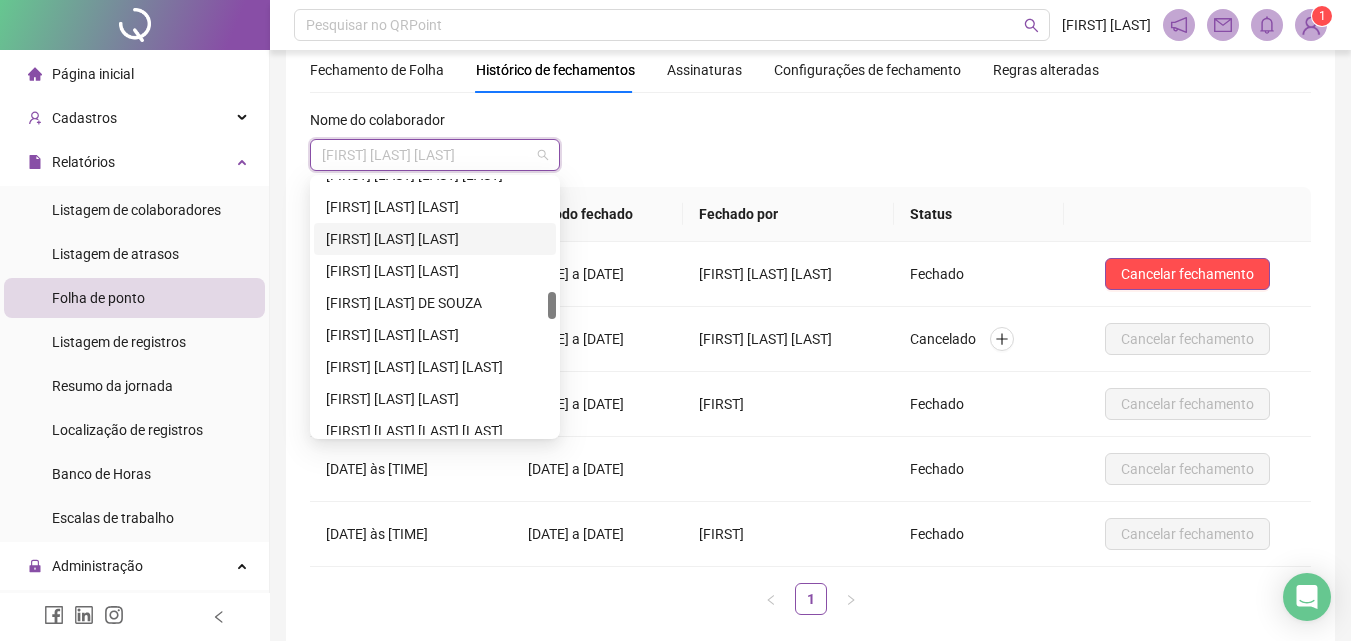 click on "GABRIELA DELMONDES DA SILVA" at bounding box center (435, 239) 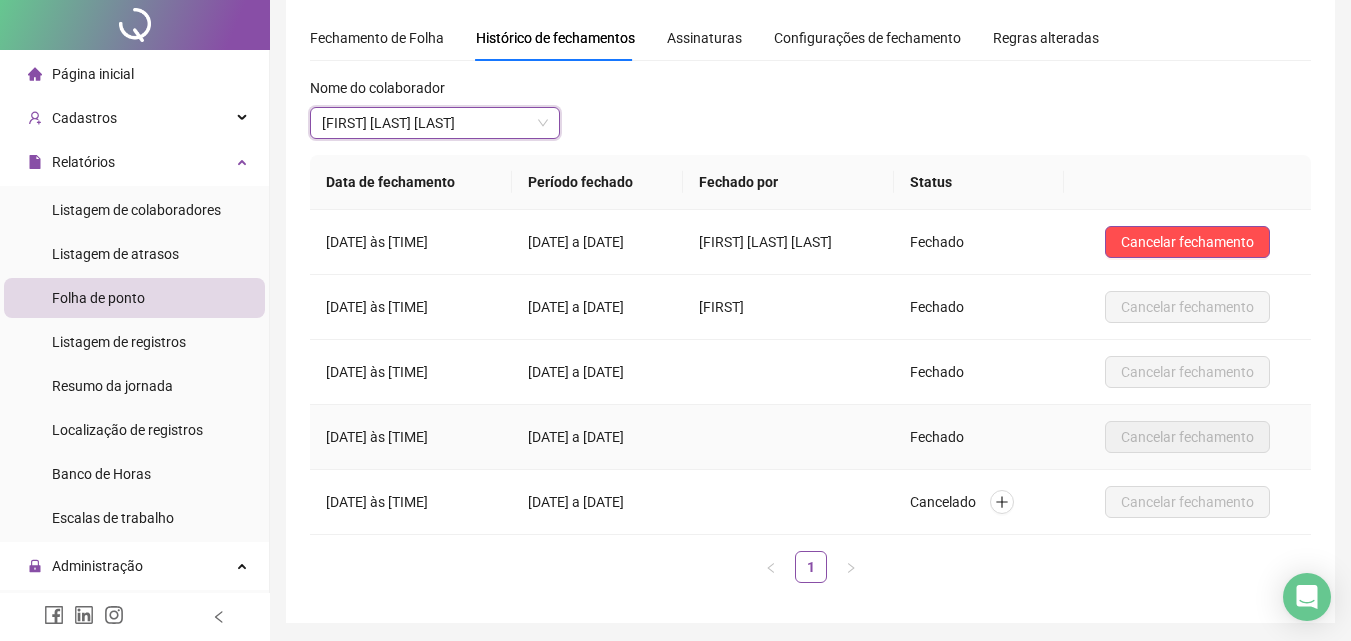 scroll, scrollTop: 0, scrollLeft: 0, axis: both 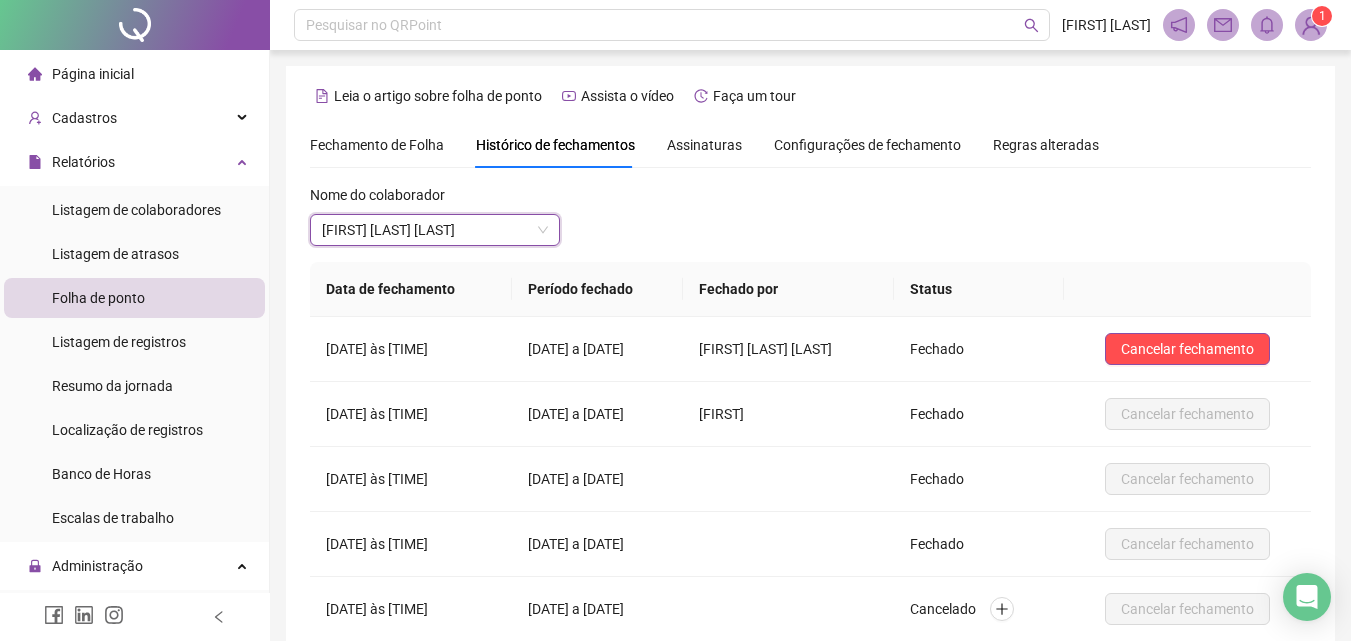 click on "Página inicial" at bounding box center [81, 74] 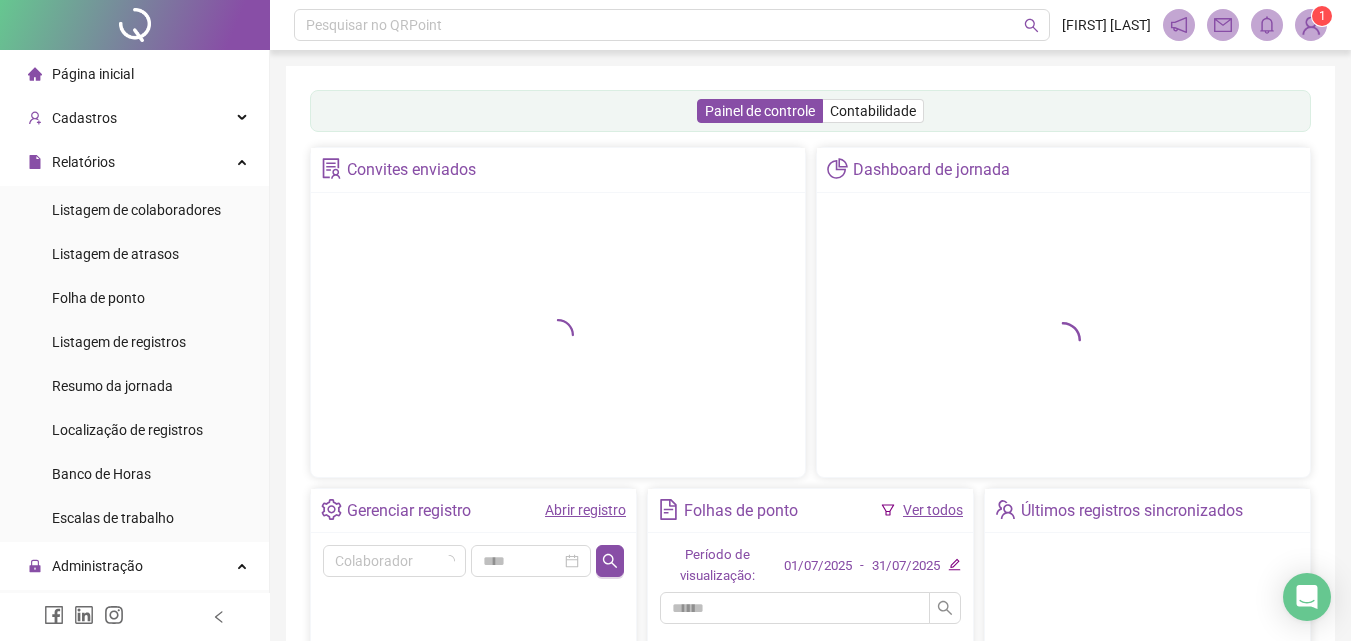 click on "Abrir registro" at bounding box center [585, 510] 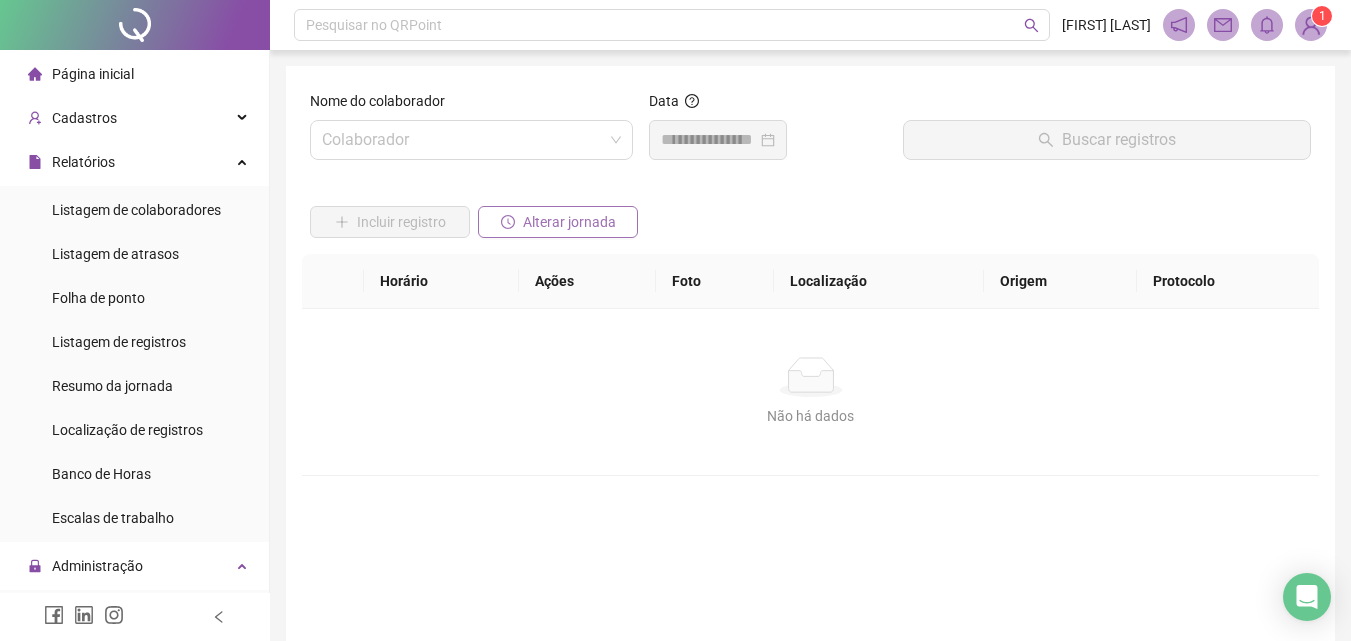 click on "Alterar jornada" at bounding box center (558, 222) 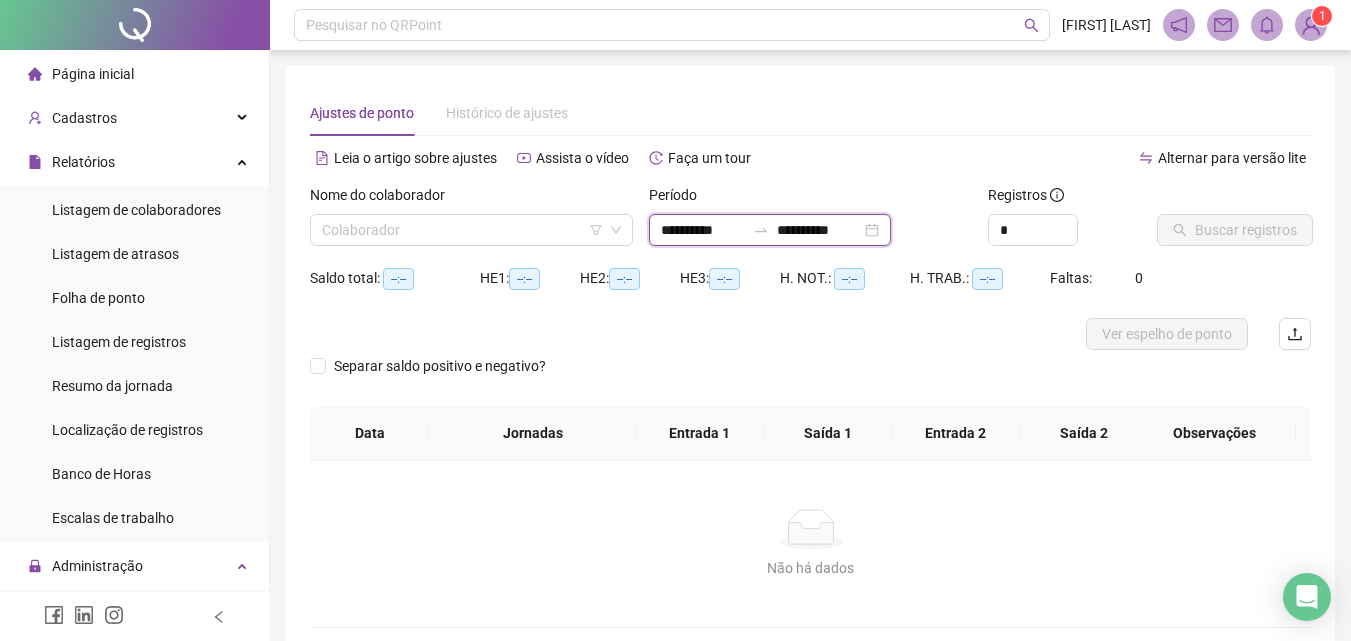 click on "**********" at bounding box center [703, 230] 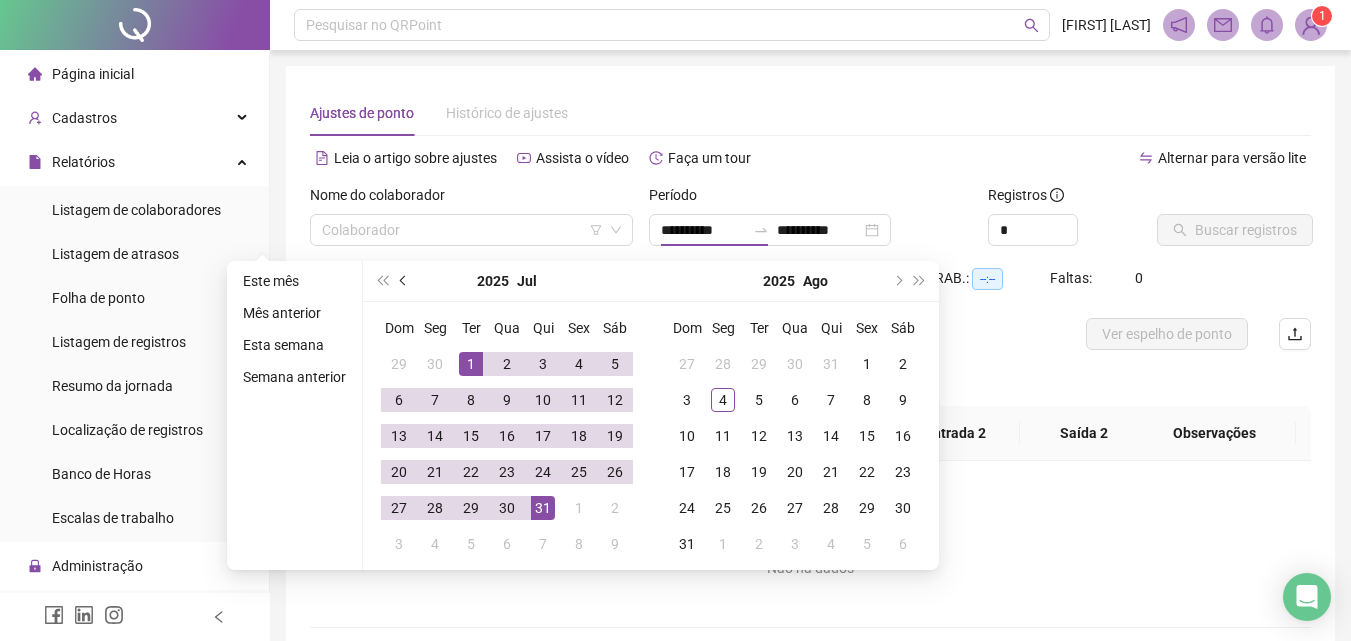click at bounding box center (405, 281) 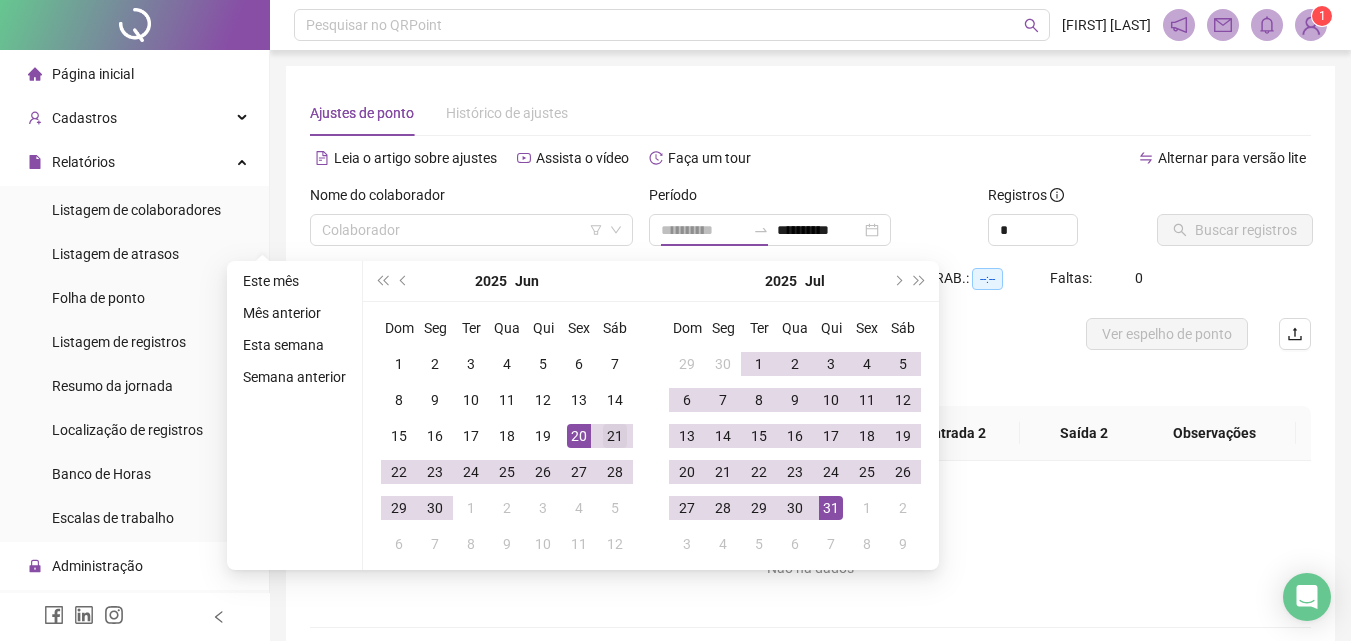 type on "**********" 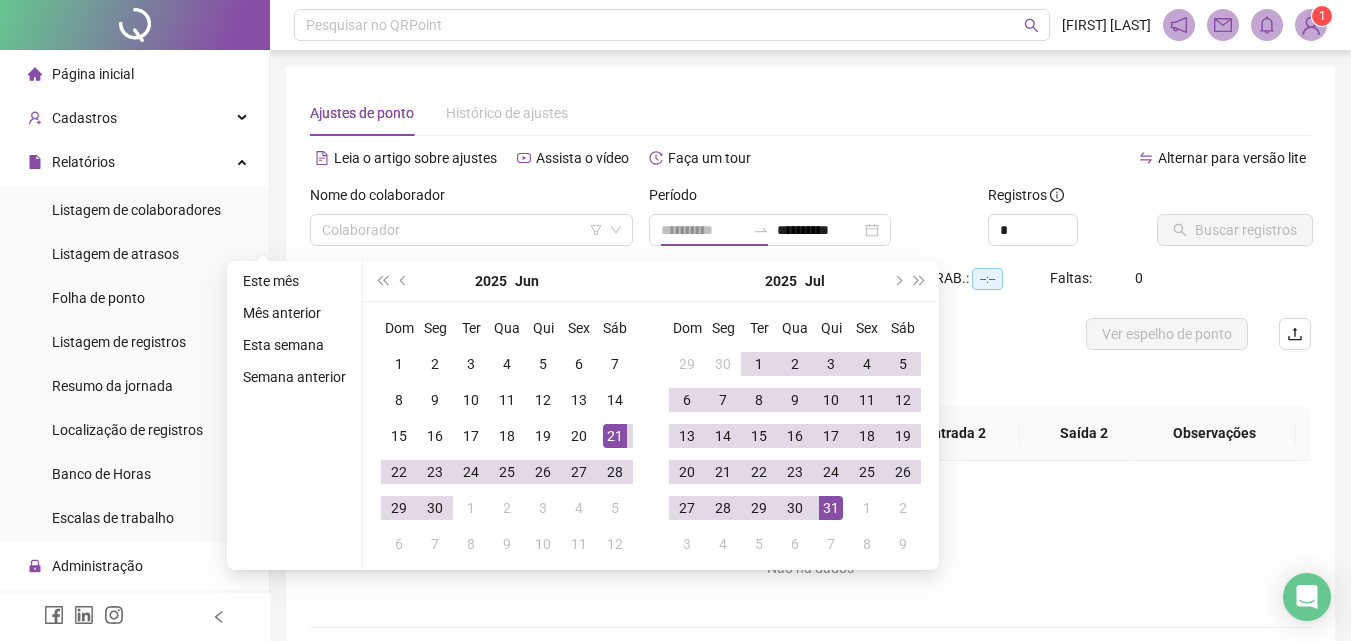 click on "21" at bounding box center [615, 436] 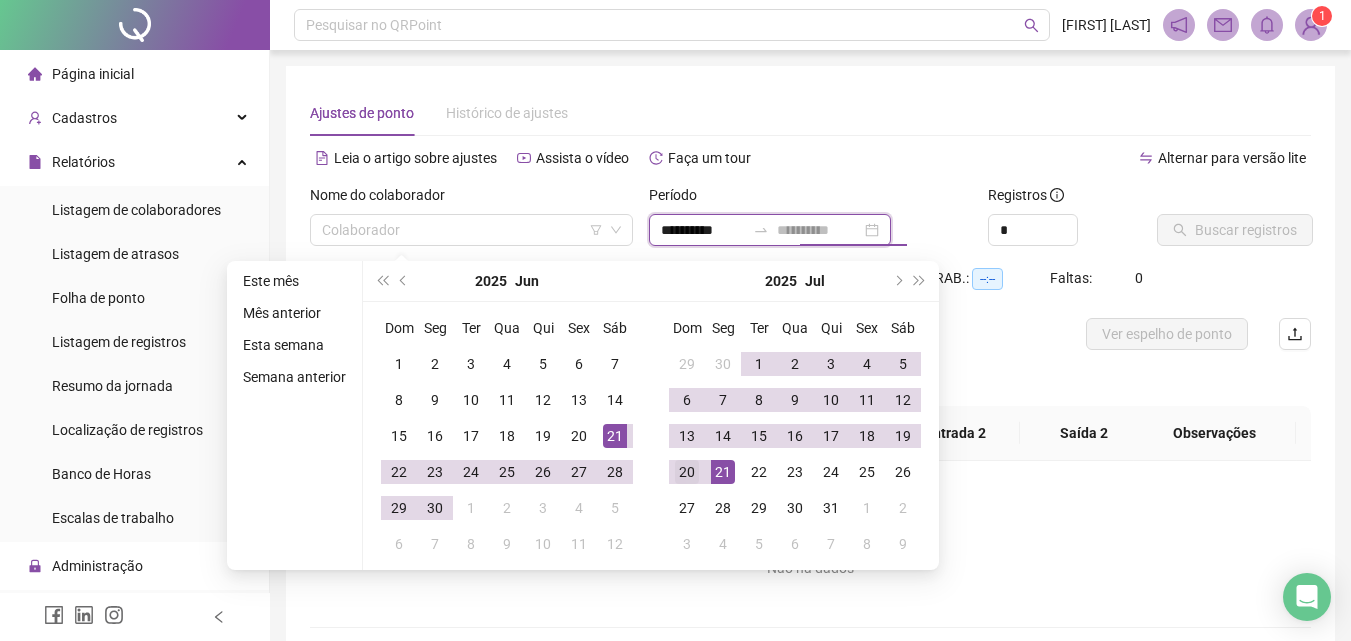 type on "**********" 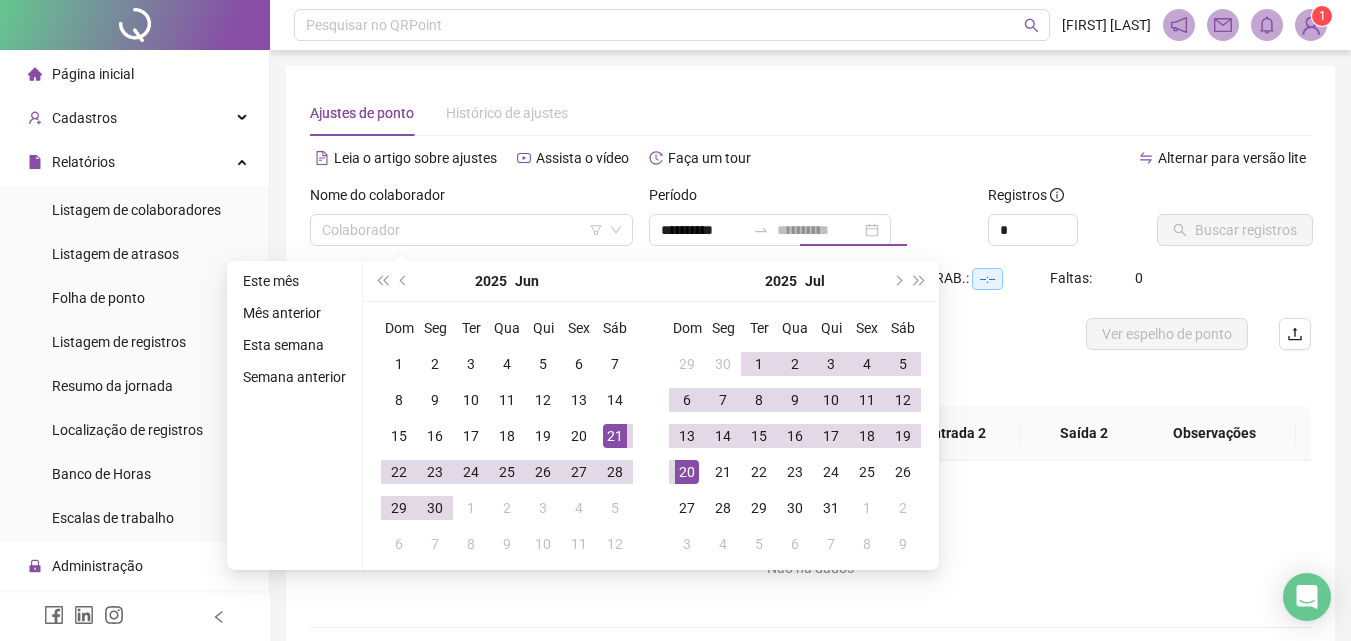 click on "20" at bounding box center [687, 472] 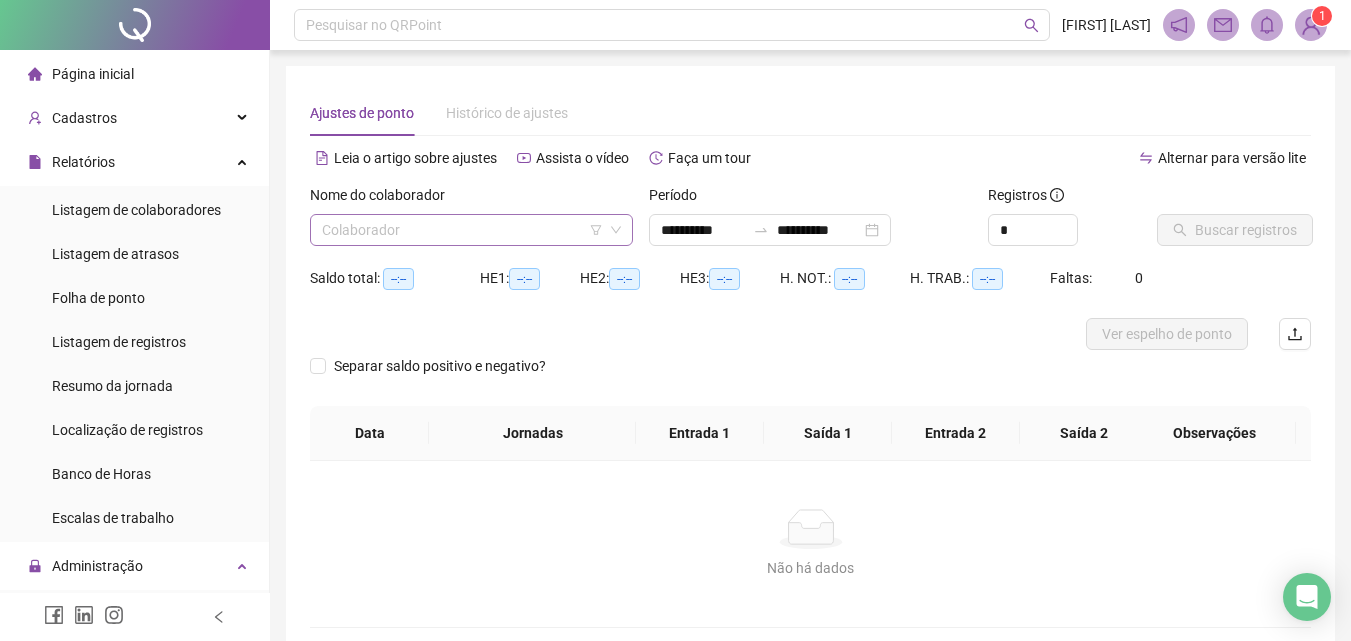 click at bounding box center (462, 230) 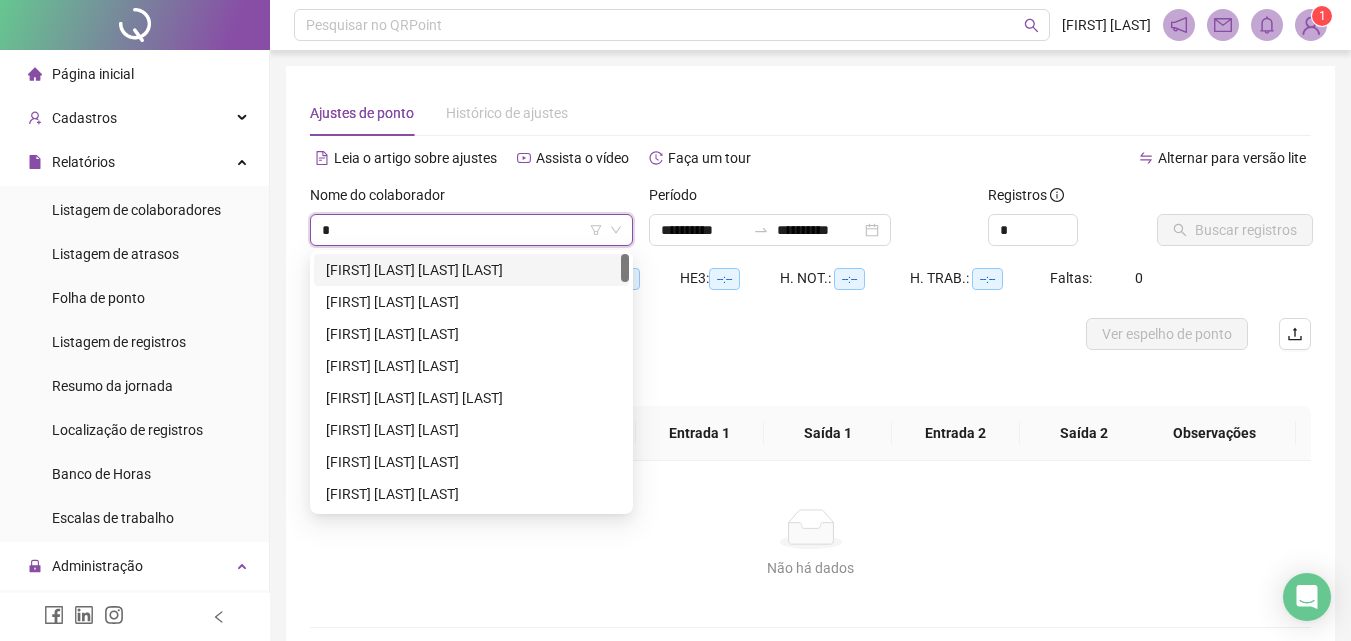 type on "**" 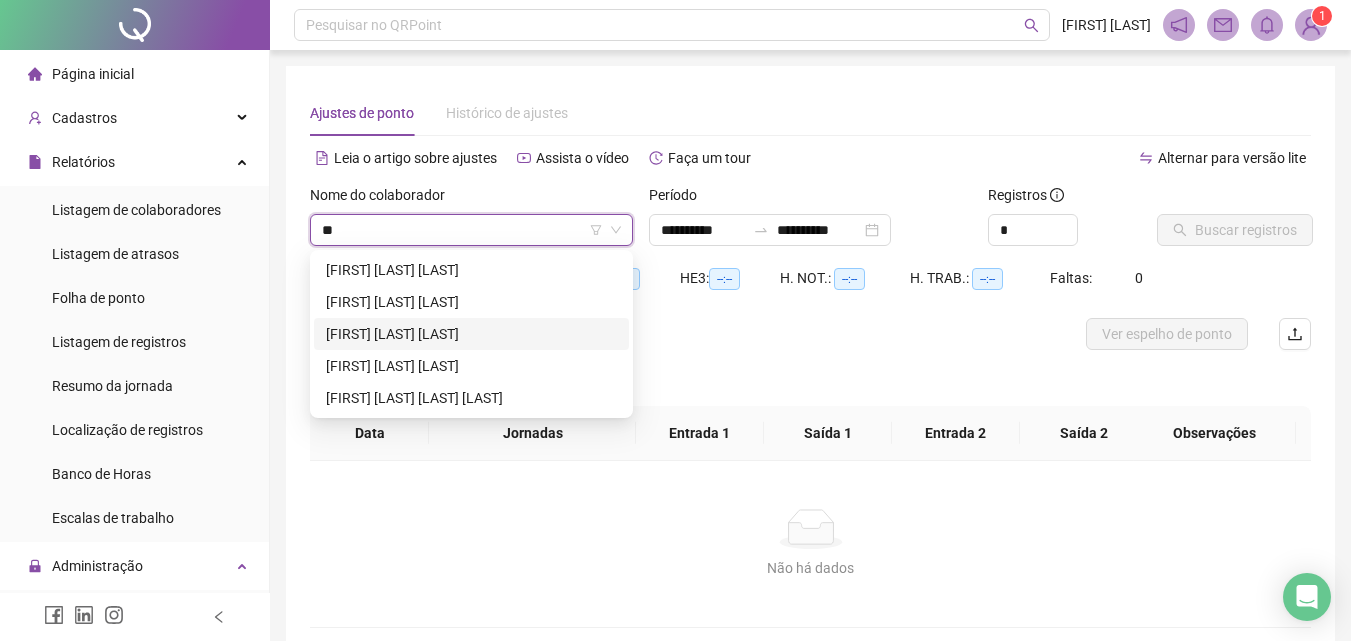 click on "EDSON RICARDO ALVES GARCIA" at bounding box center (471, 334) 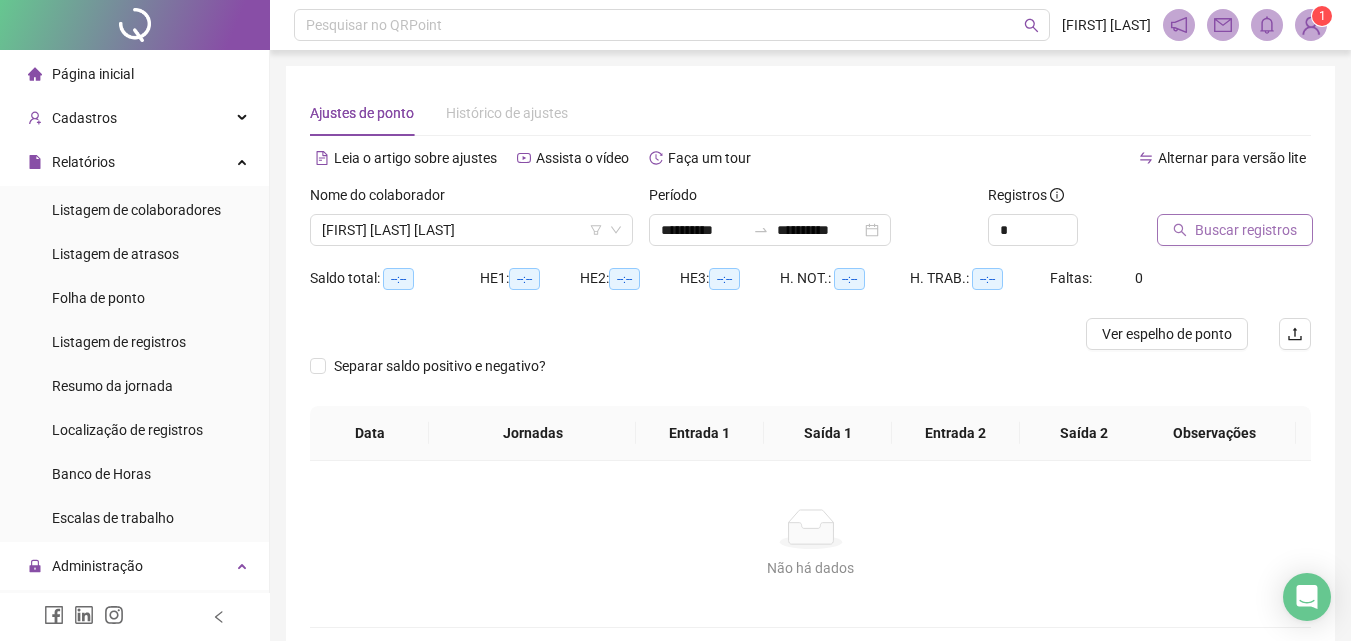 click on "Buscar registros" at bounding box center [1246, 230] 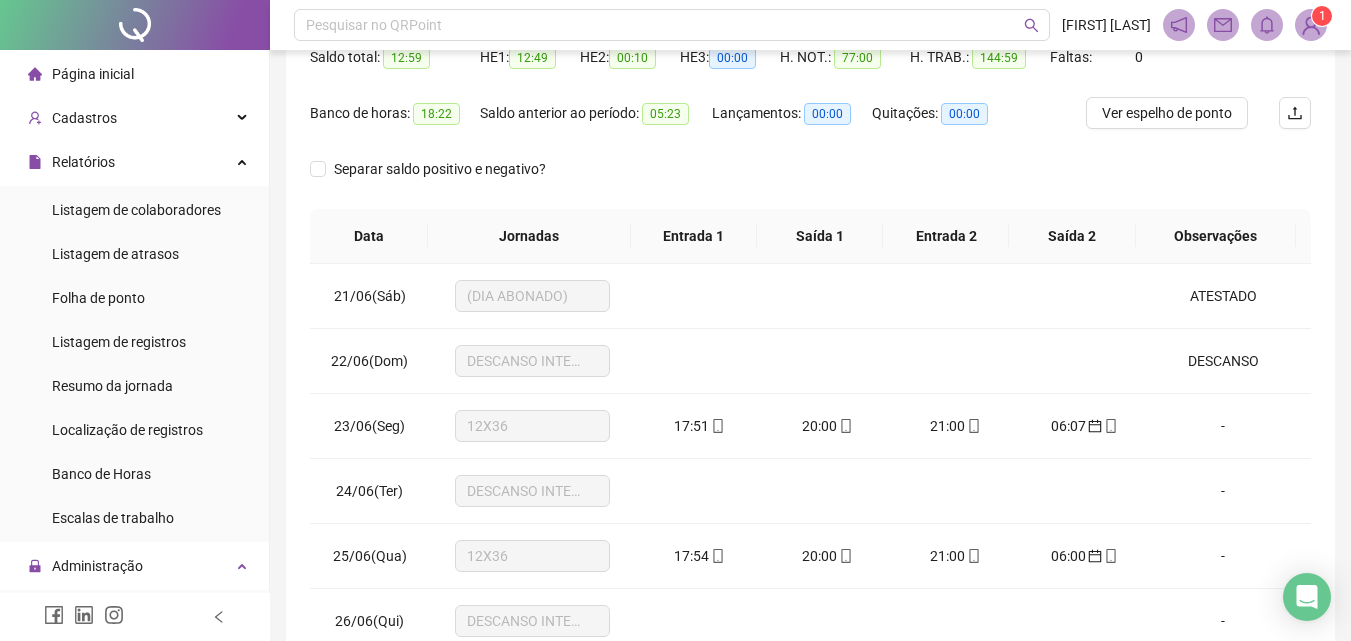 scroll, scrollTop: 300, scrollLeft: 0, axis: vertical 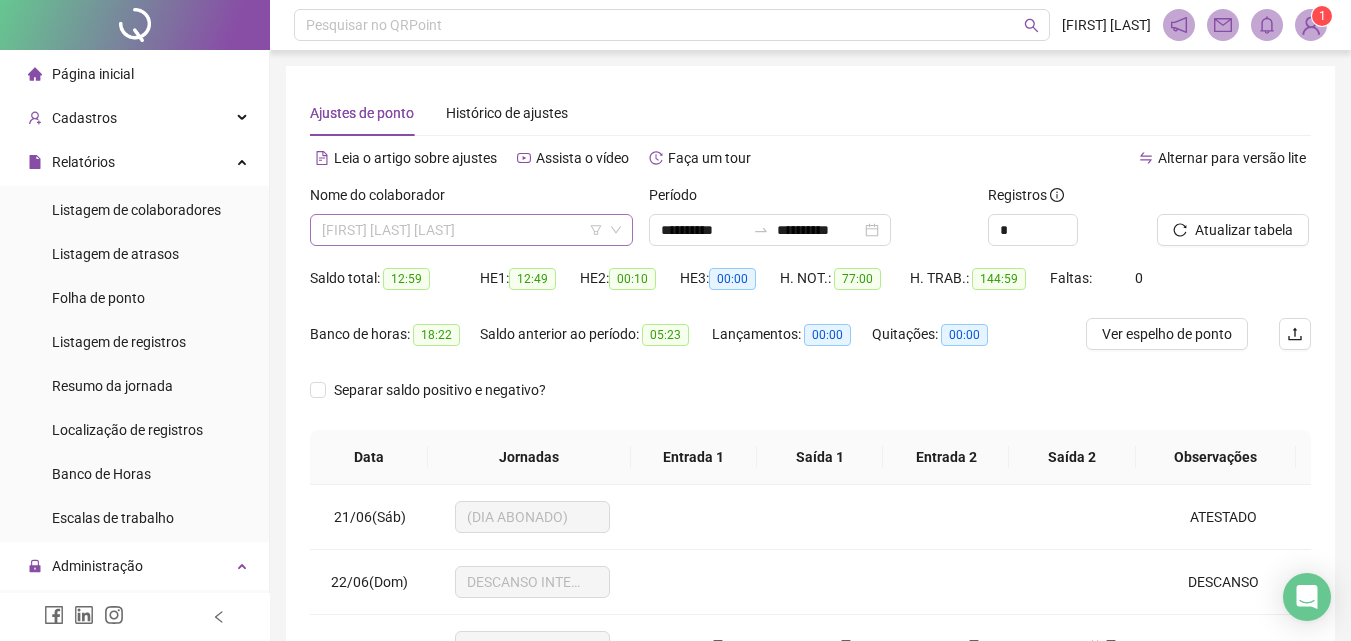 click on "EDSON RICARDO ALVES GARCIA" at bounding box center [471, 230] 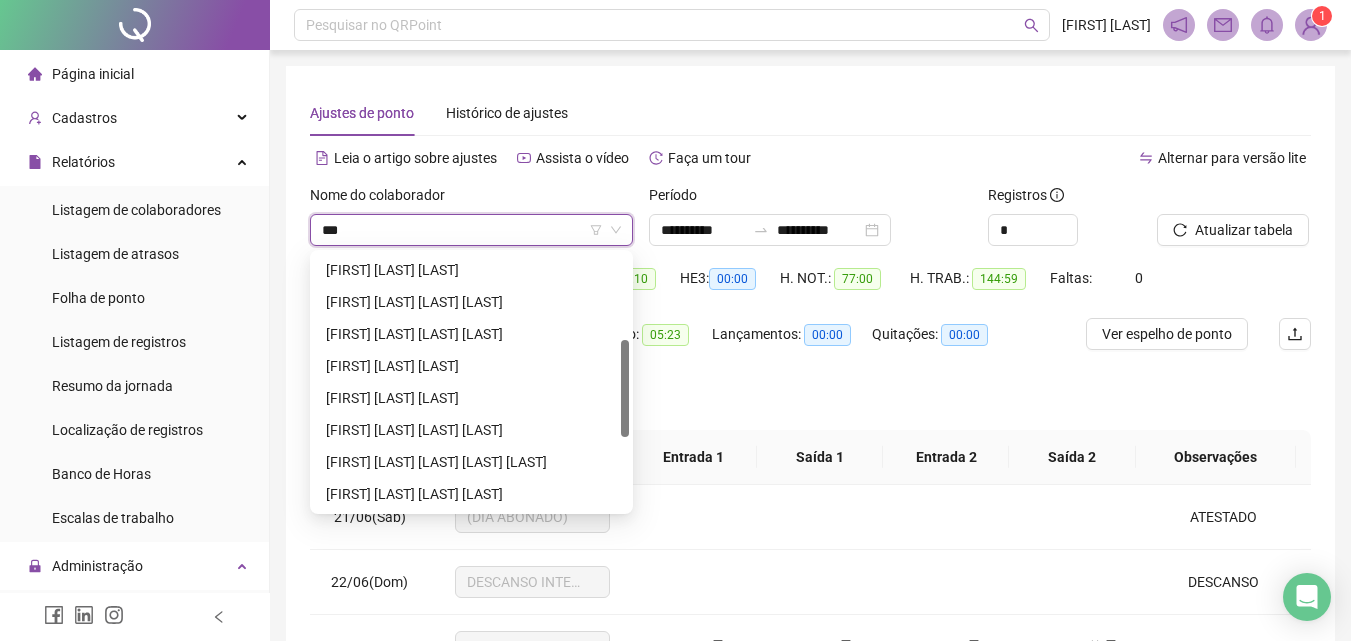 scroll, scrollTop: 0, scrollLeft: 0, axis: both 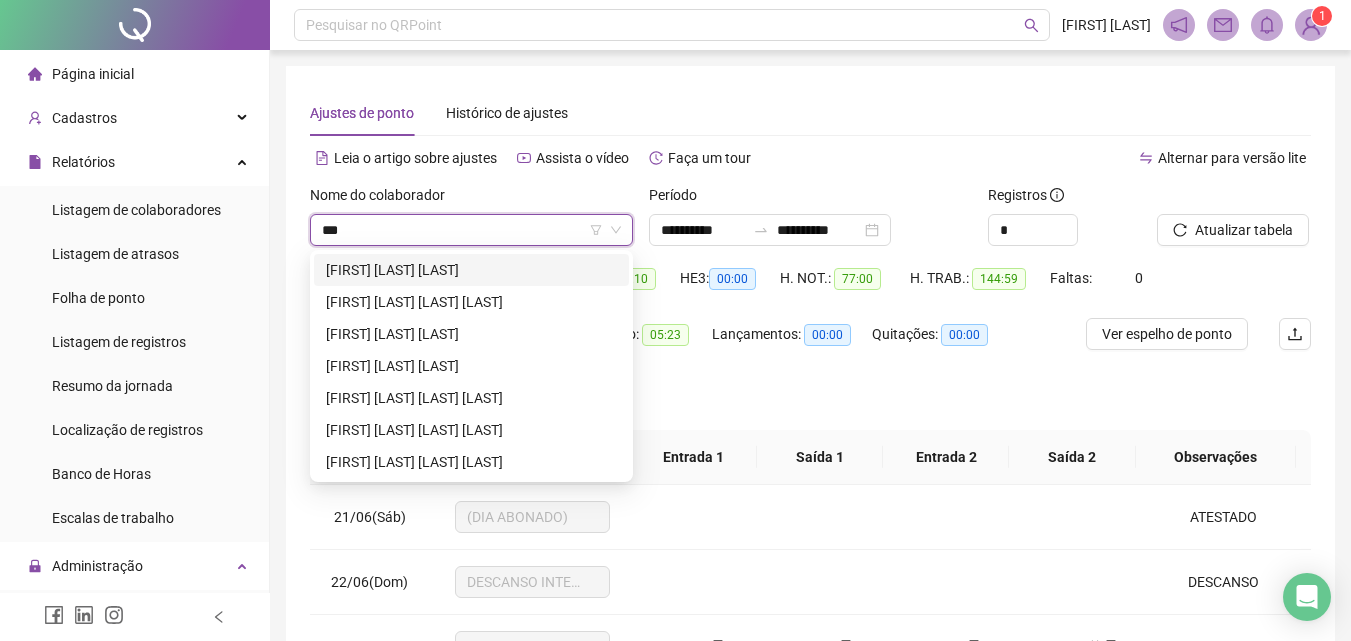 type on "****" 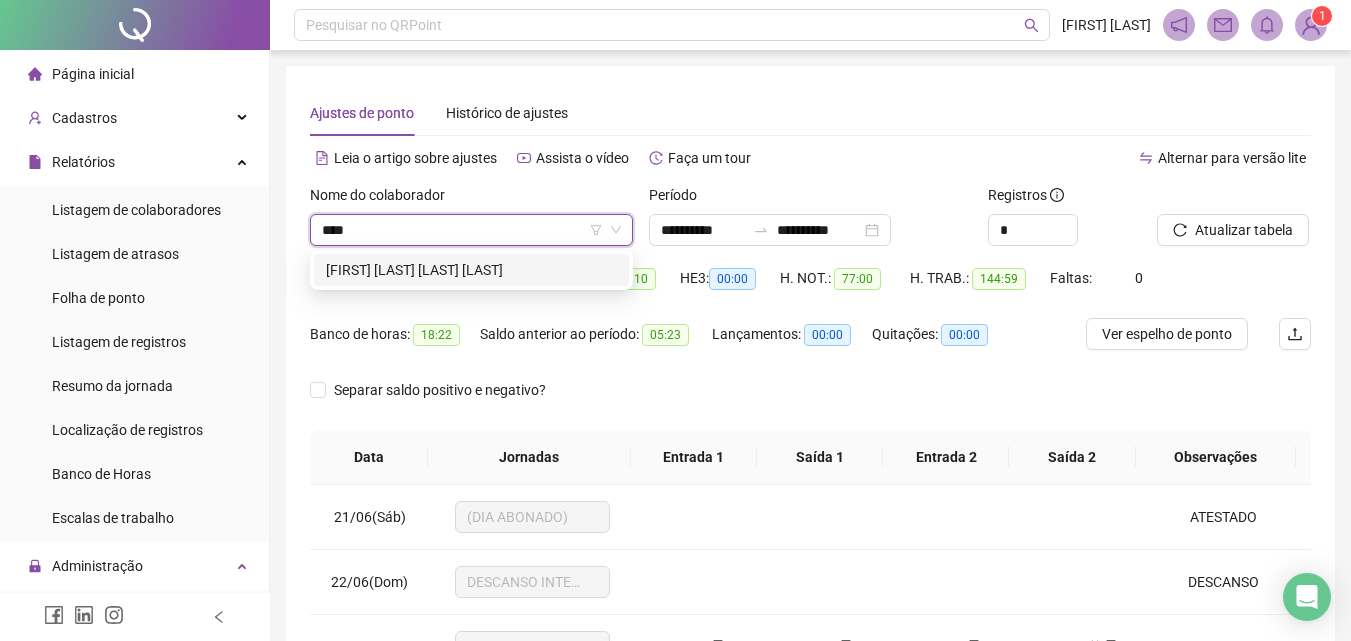 click on "VALERIA BALTAZAR BARBOSA RIBEIRO" at bounding box center (471, 270) 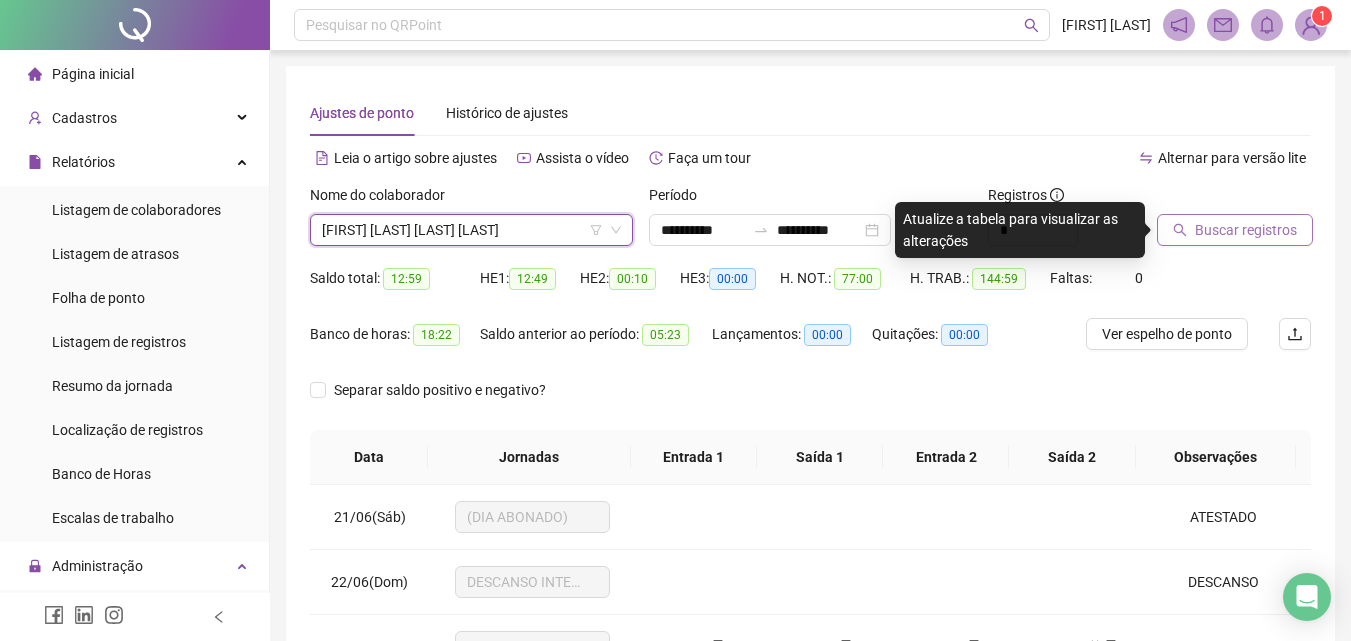 click on "Buscar registros" at bounding box center [1246, 230] 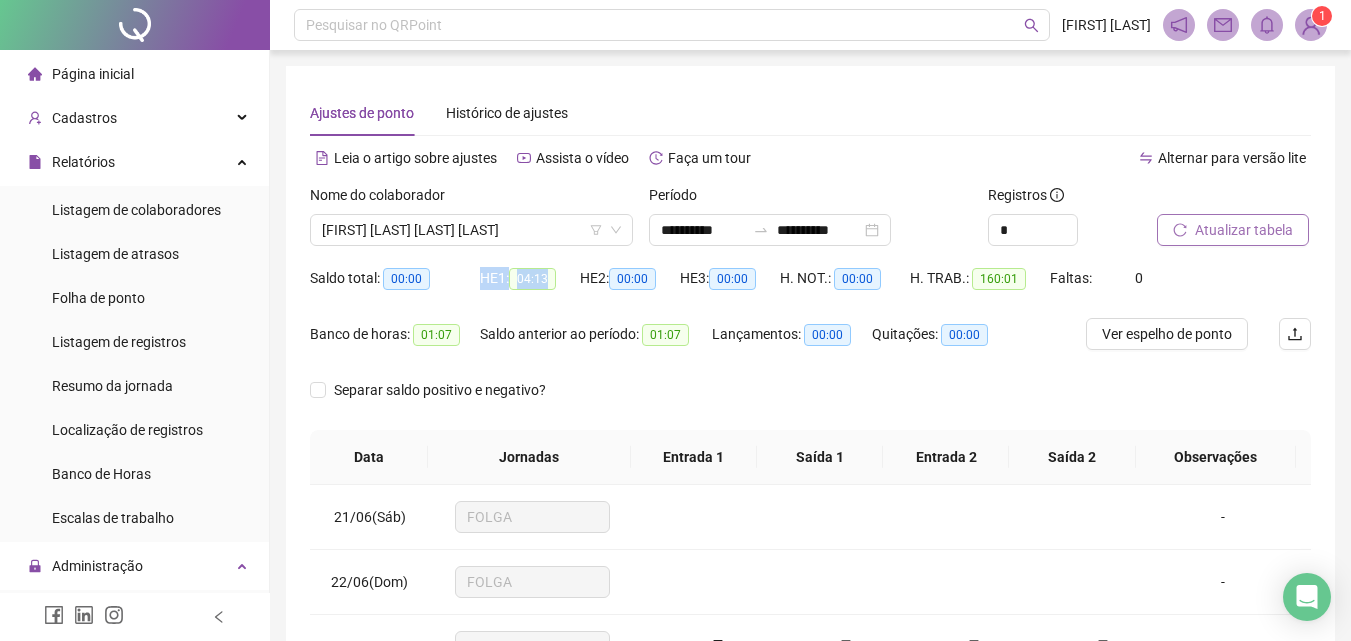 drag, startPoint x: 566, startPoint y: 285, endPoint x: 394, endPoint y: 270, distance: 172.65283 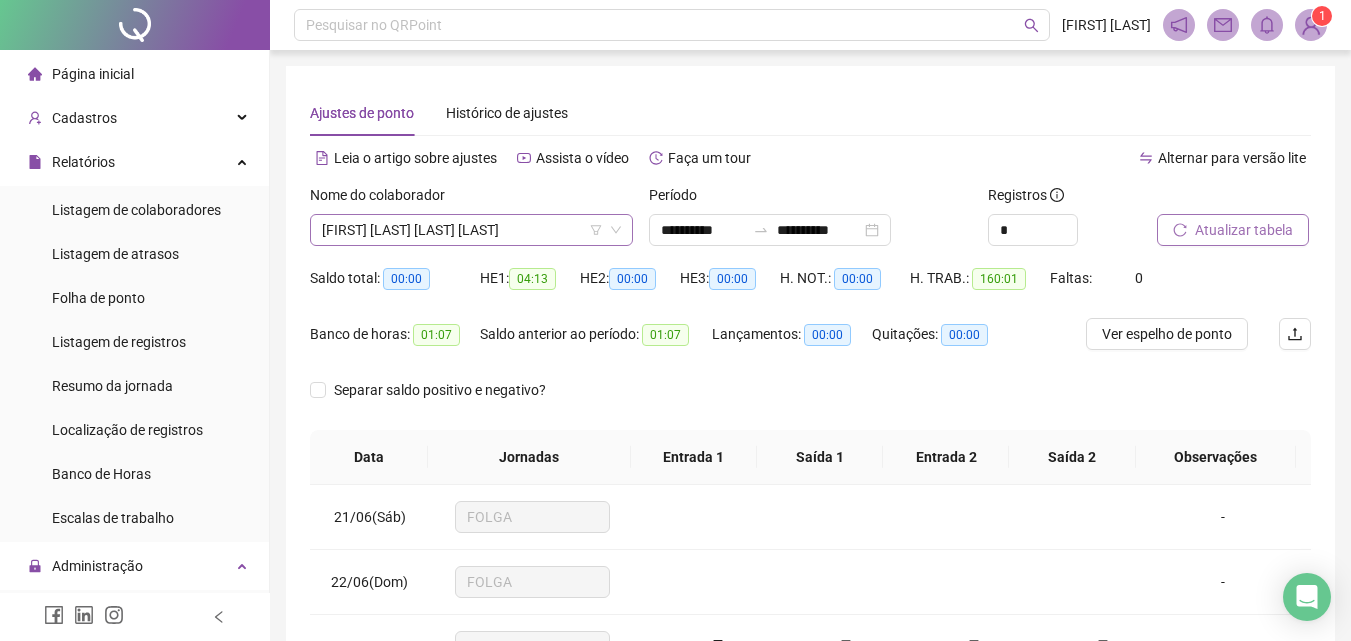 click on "VALERIA BALTAZAR BARBOSA RIBEIRO" at bounding box center (471, 230) 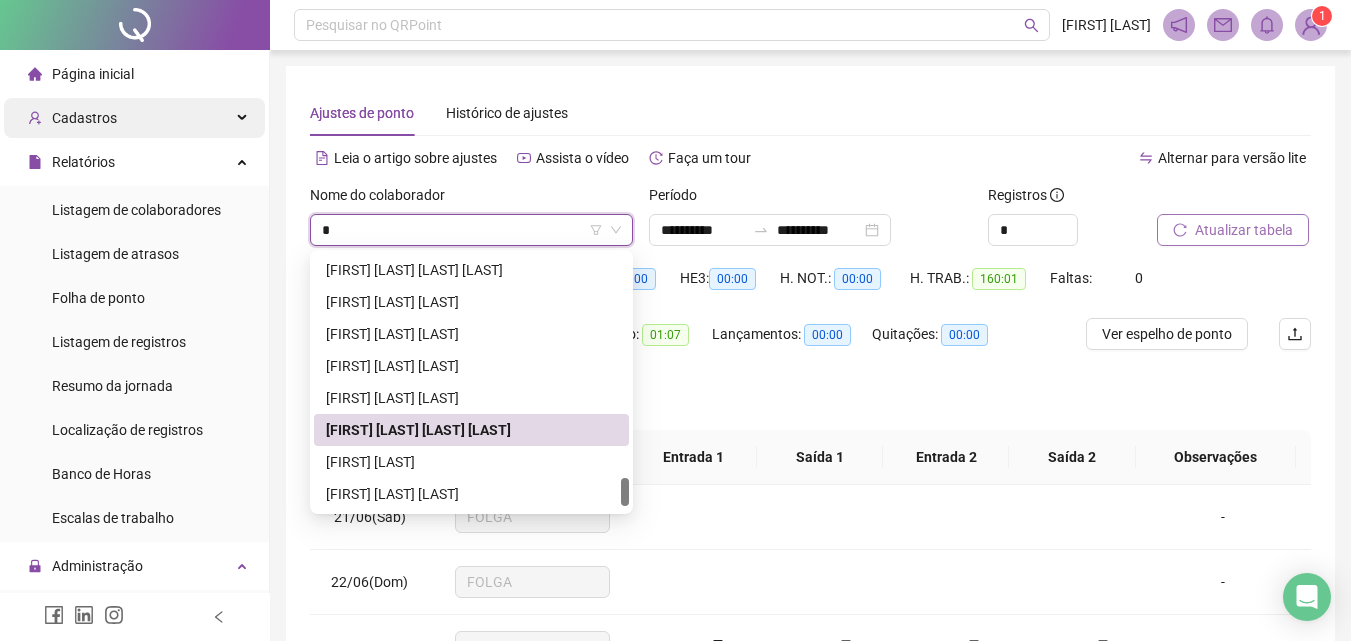 type on "**" 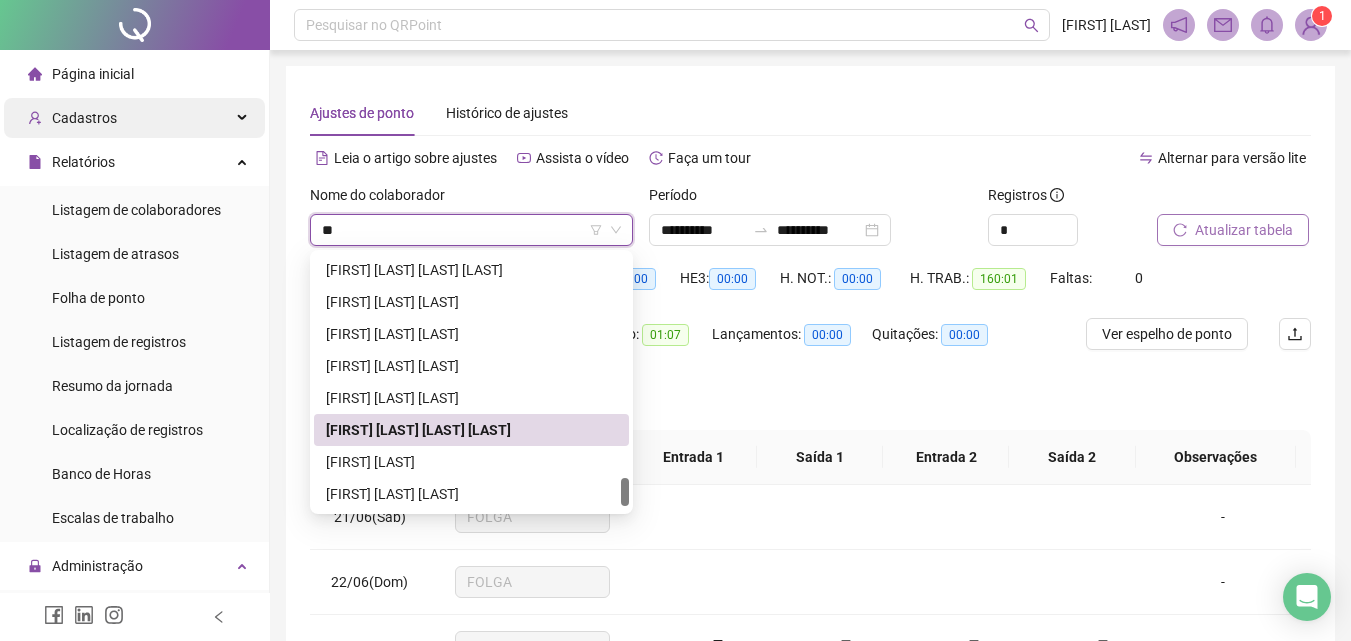 scroll, scrollTop: 0, scrollLeft: 0, axis: both 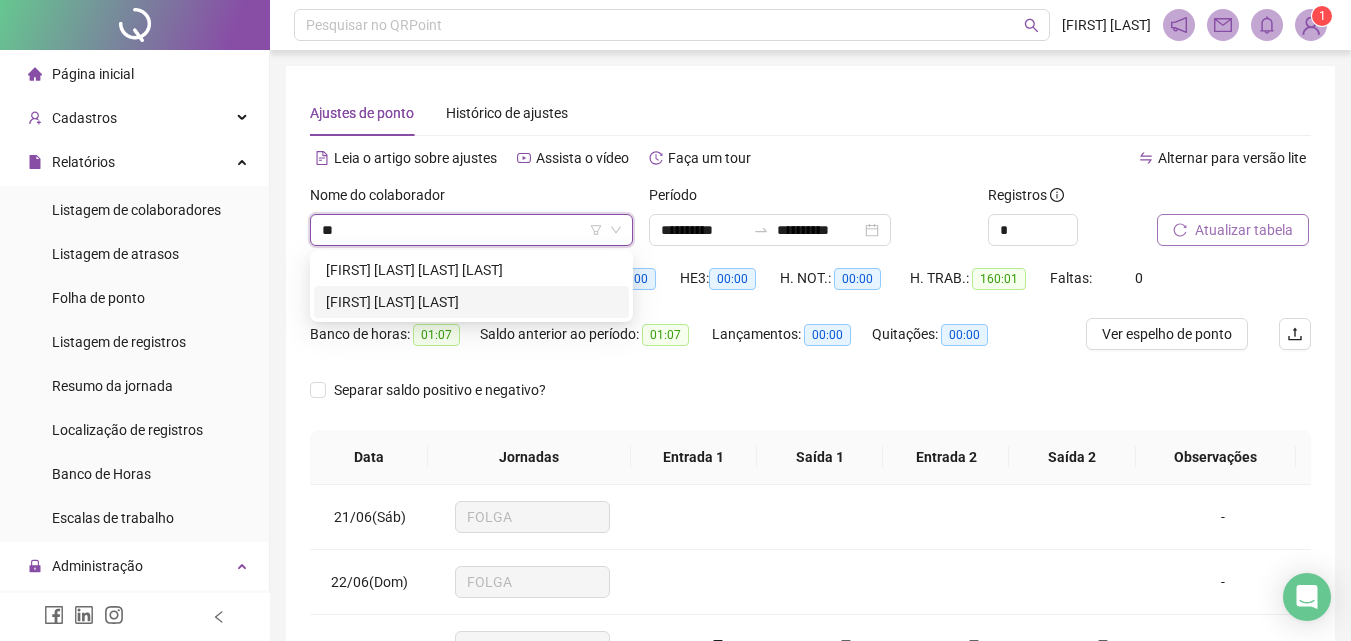 click on "EBER CESAR POMIN" at bounding box center [471, 302] 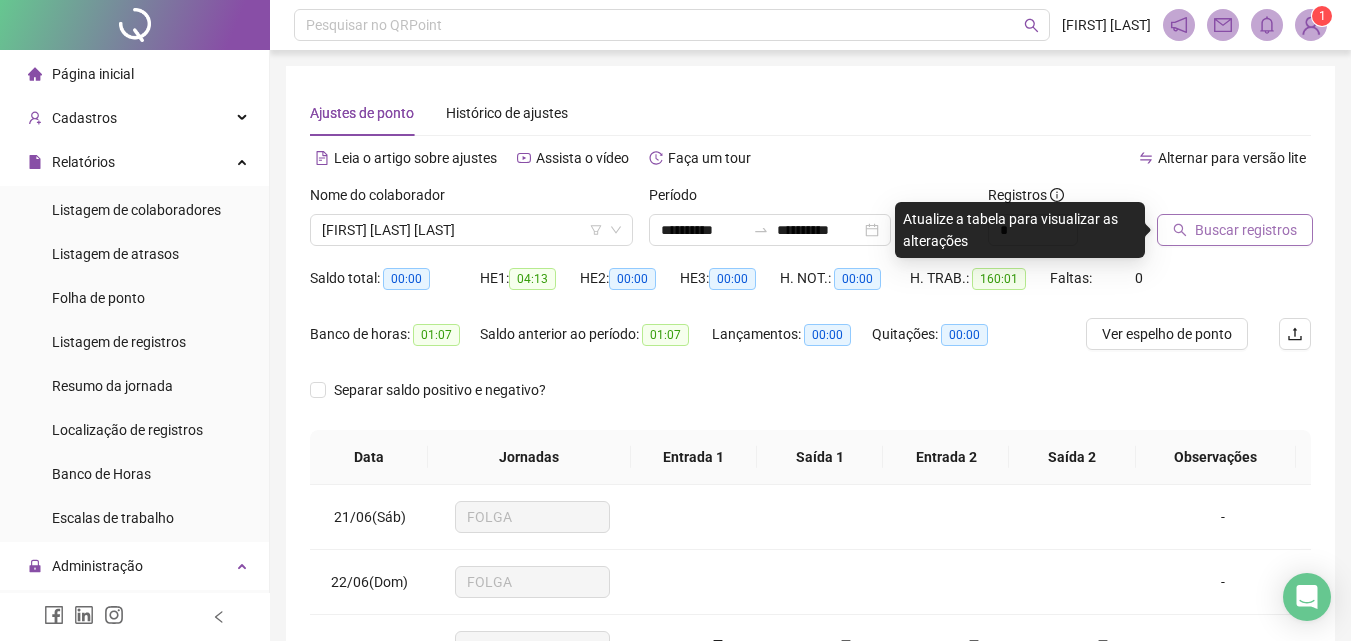 click on "Buscar registros" at bounding box center [1246, 230] 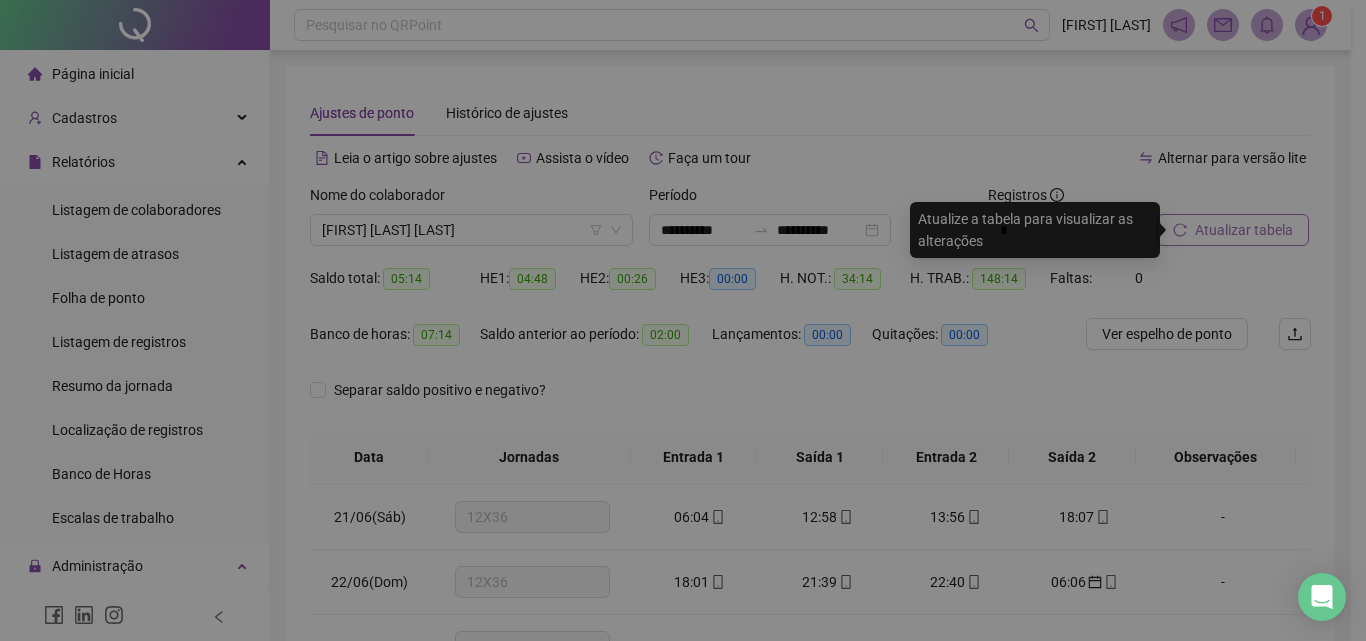 click on "Buscando registros Os registros de ponto estão sendo buscados... OK" at bounding box center [683, 320] 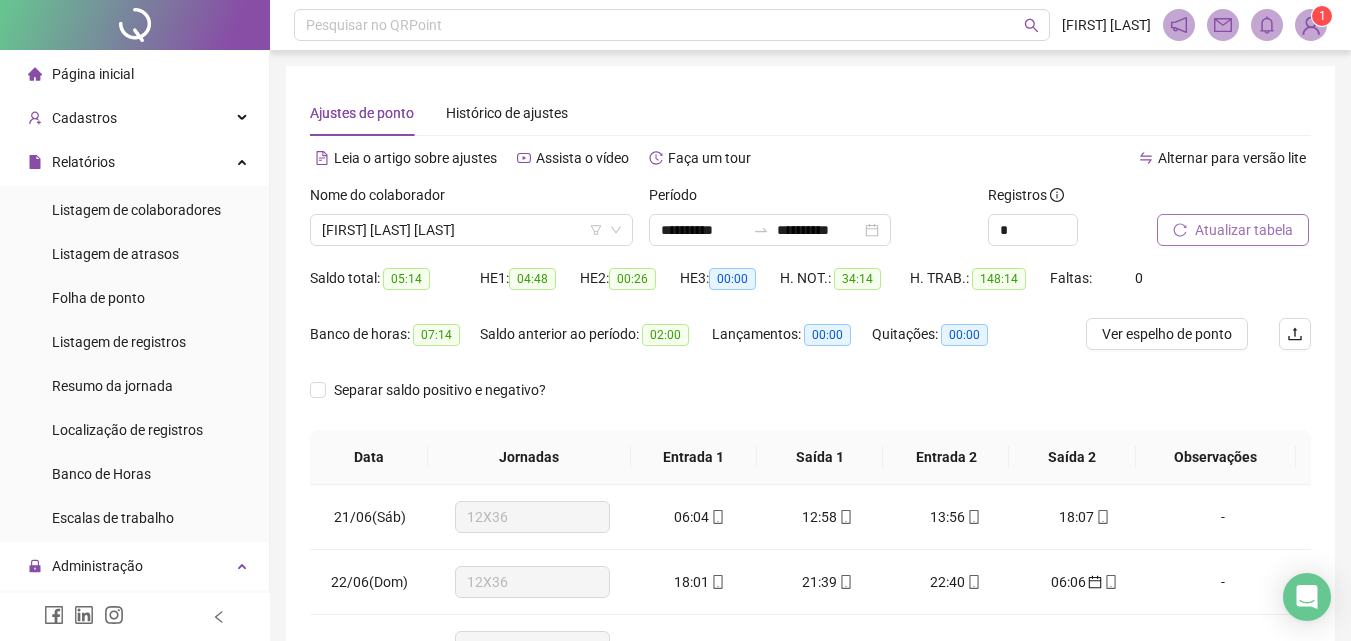 scroll, scrollTop: 381, scrollLeft: 0, axis: vertical 